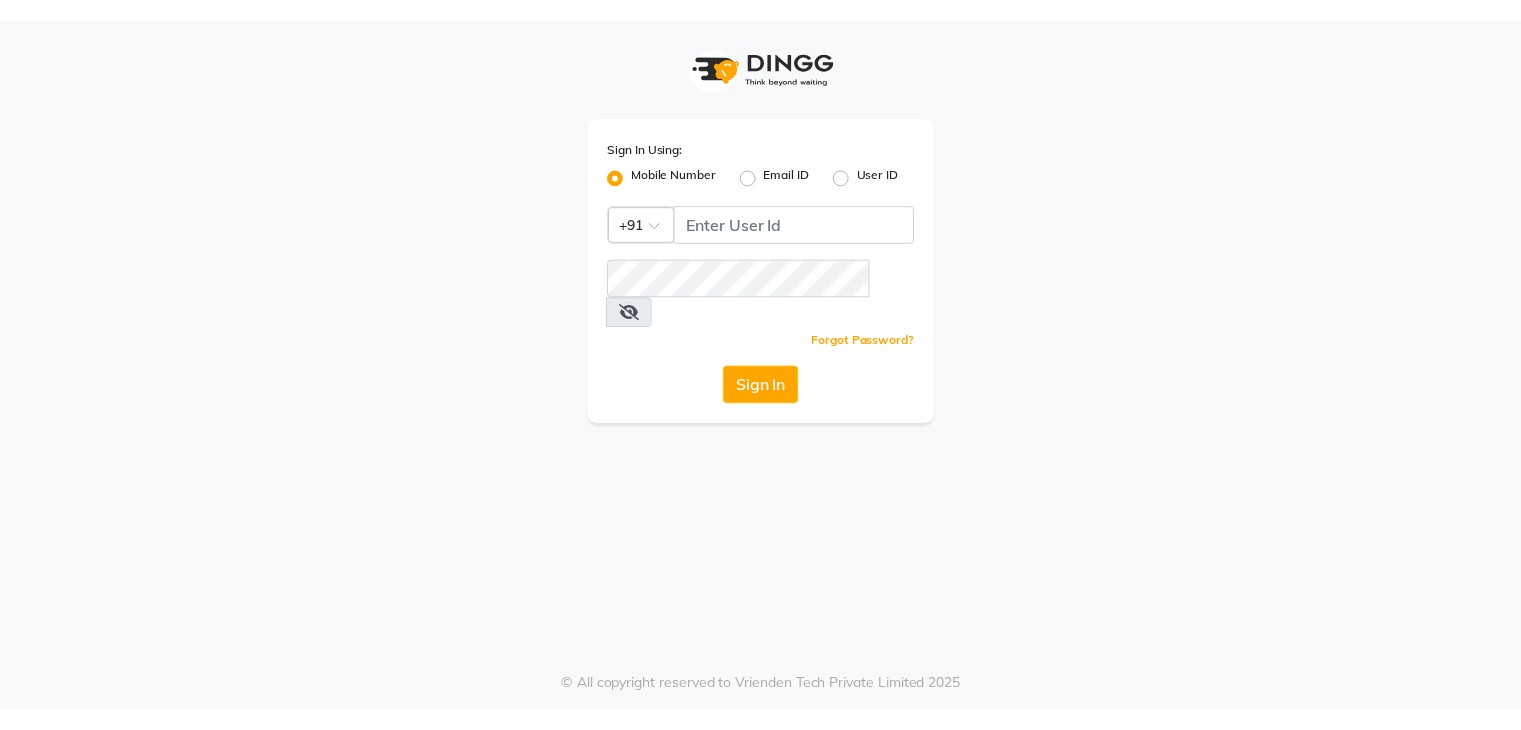 scroll, scrollTop: 0, scrollLeft: 0, axis: both 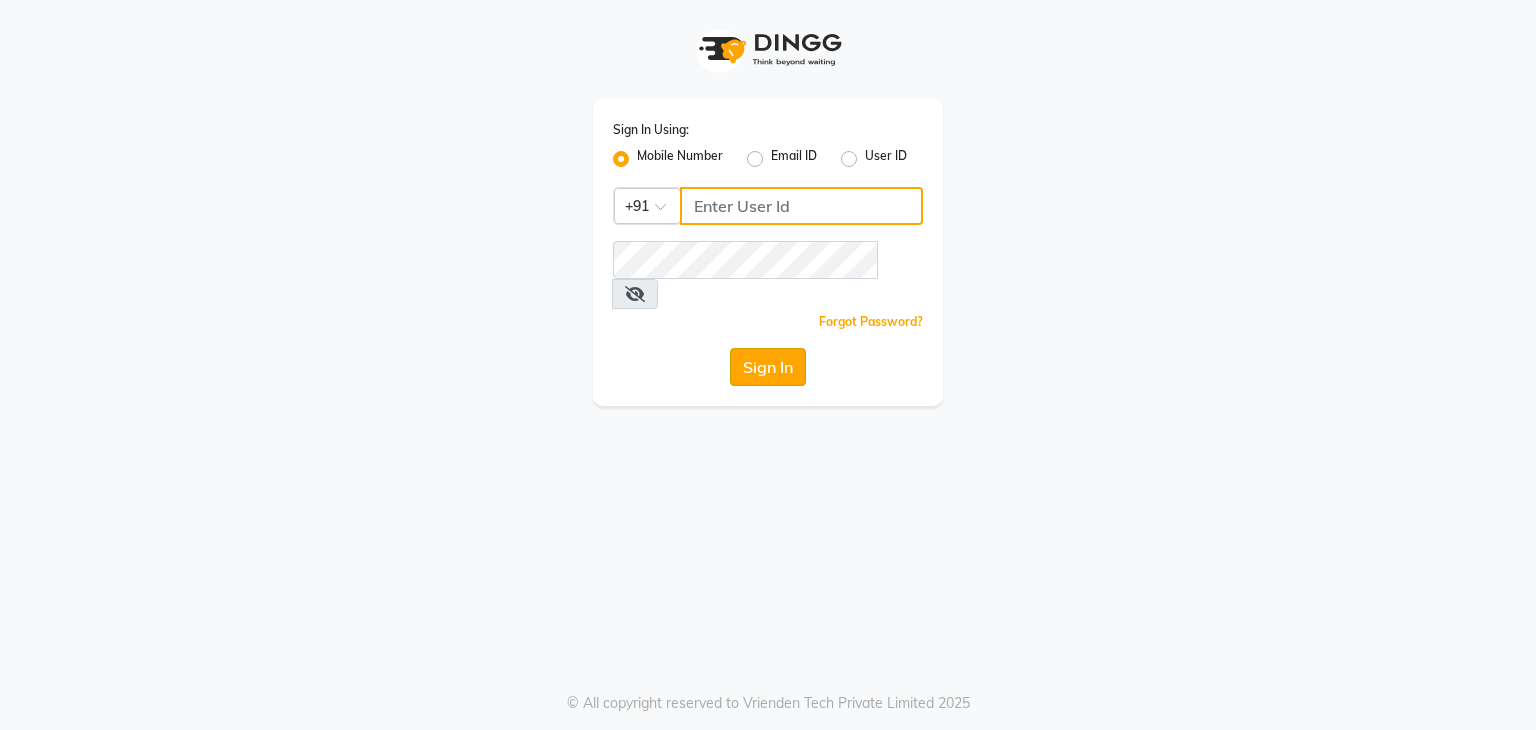 type on "9594079296" 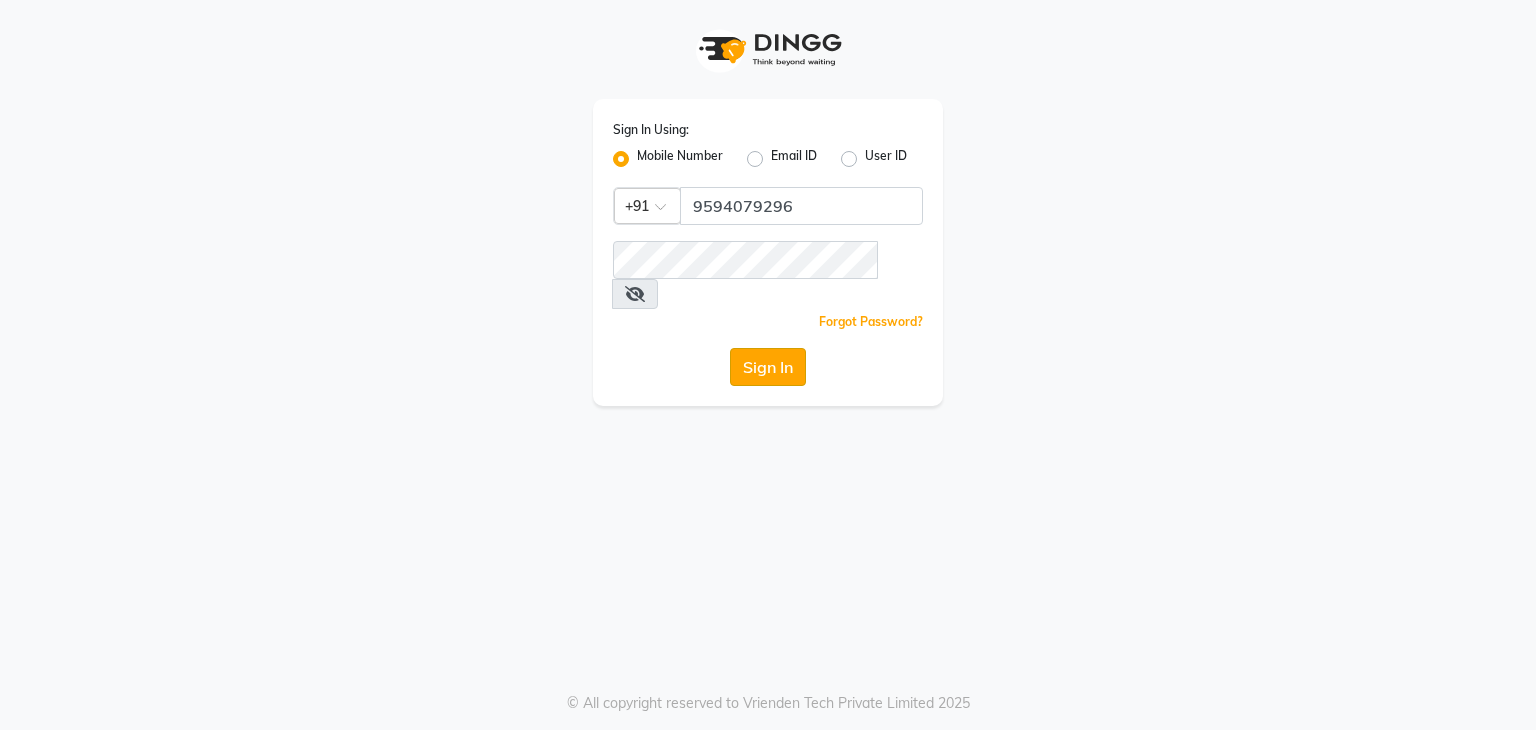 click on "Sign In" 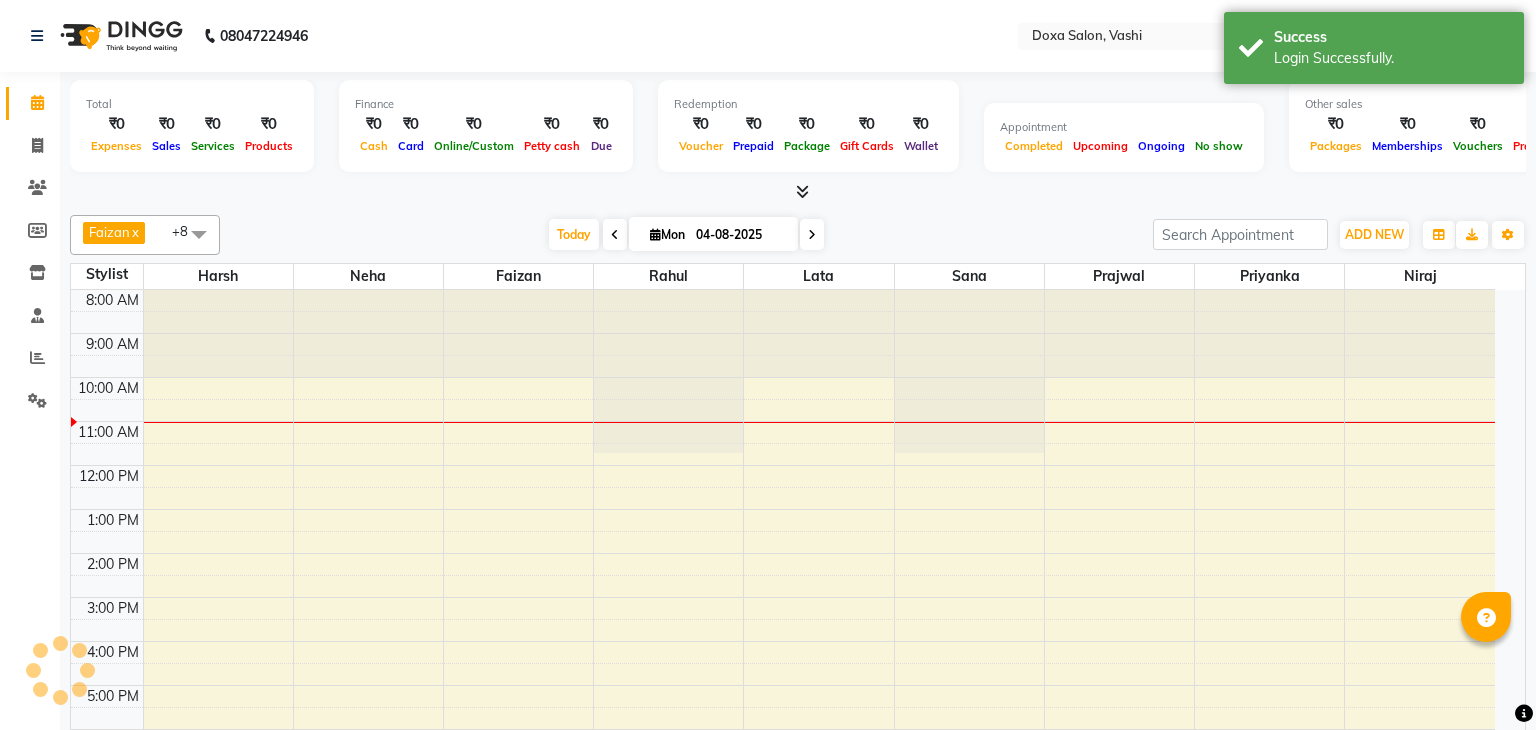 select on "en" 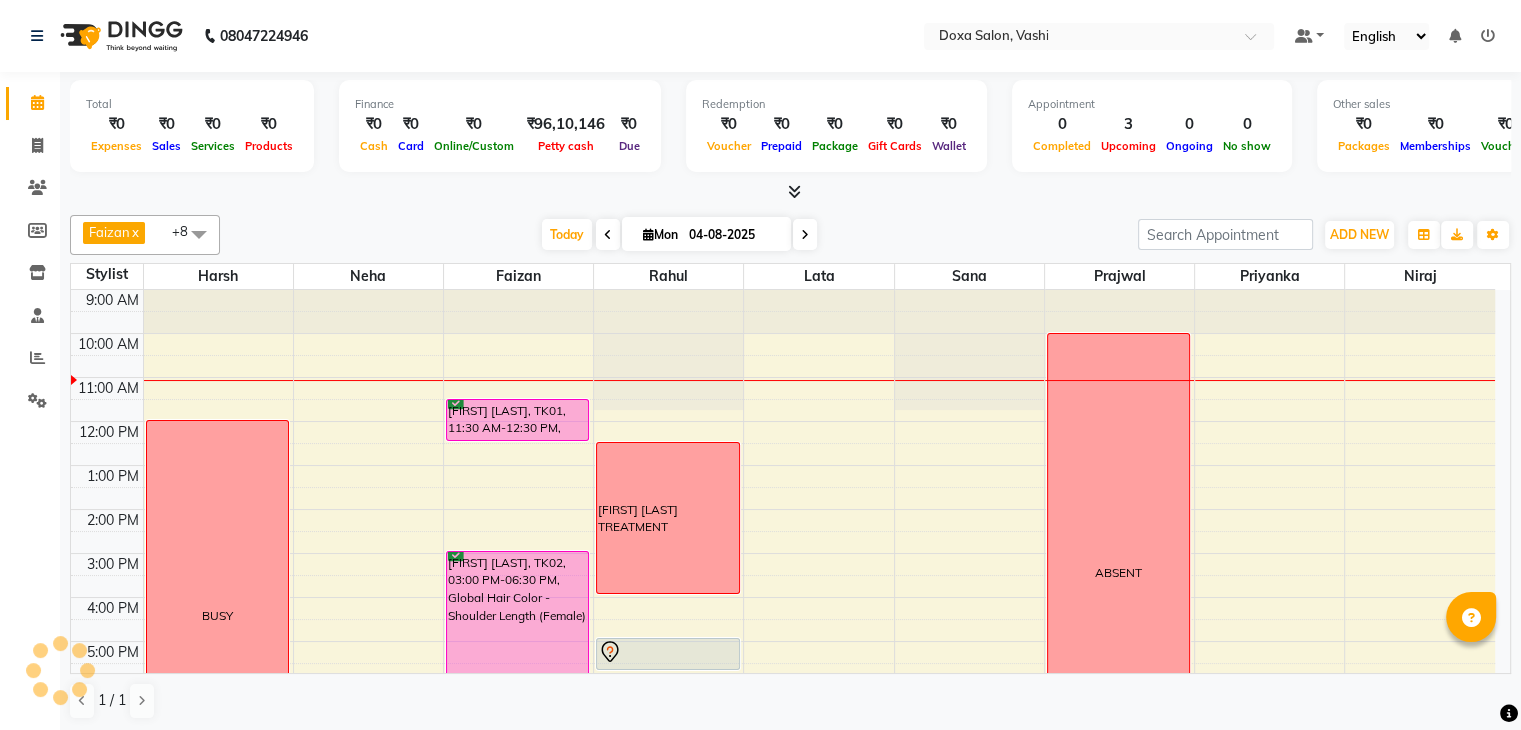 click at bounding box center (818, 311) 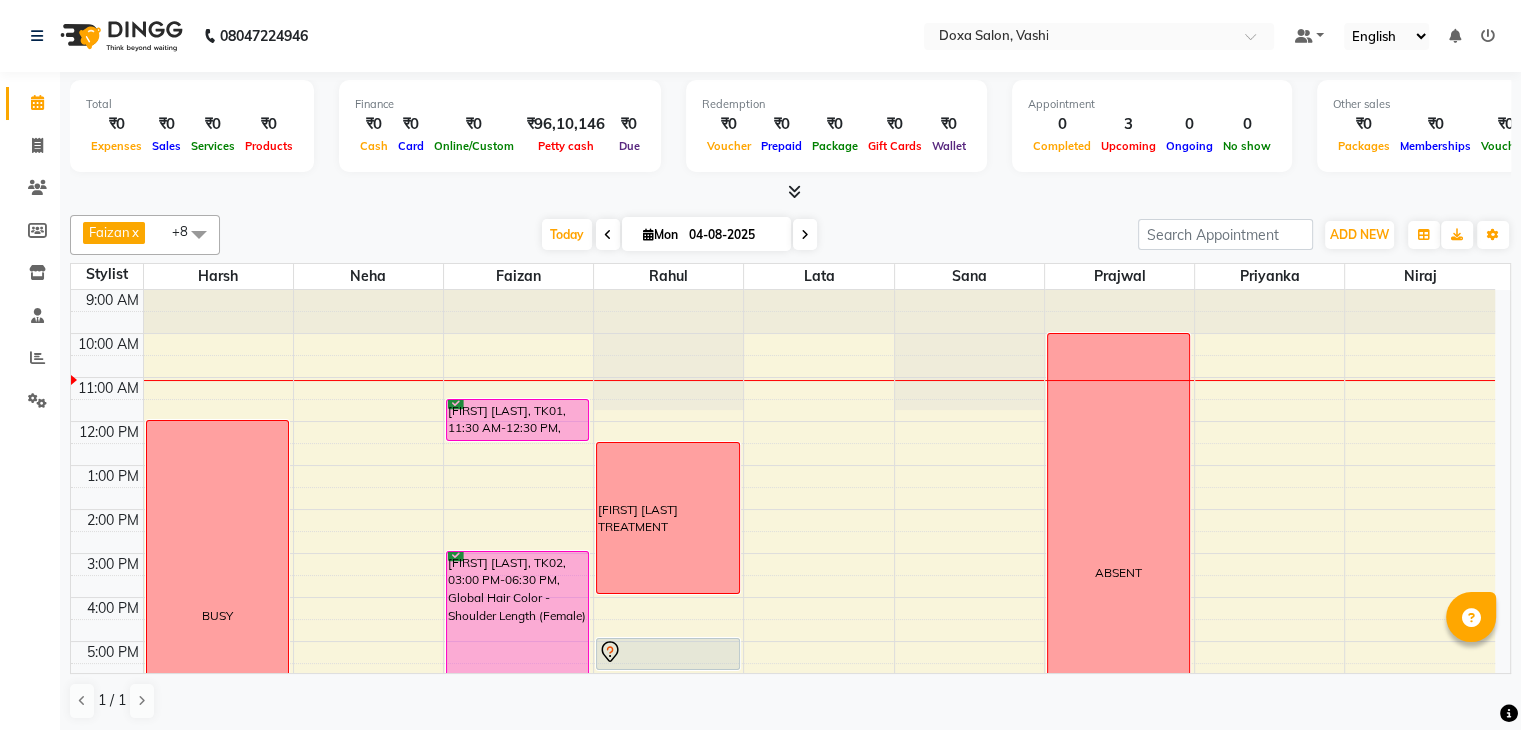scroll, scrollTop: 0, scrollLeft: 0, axis: both 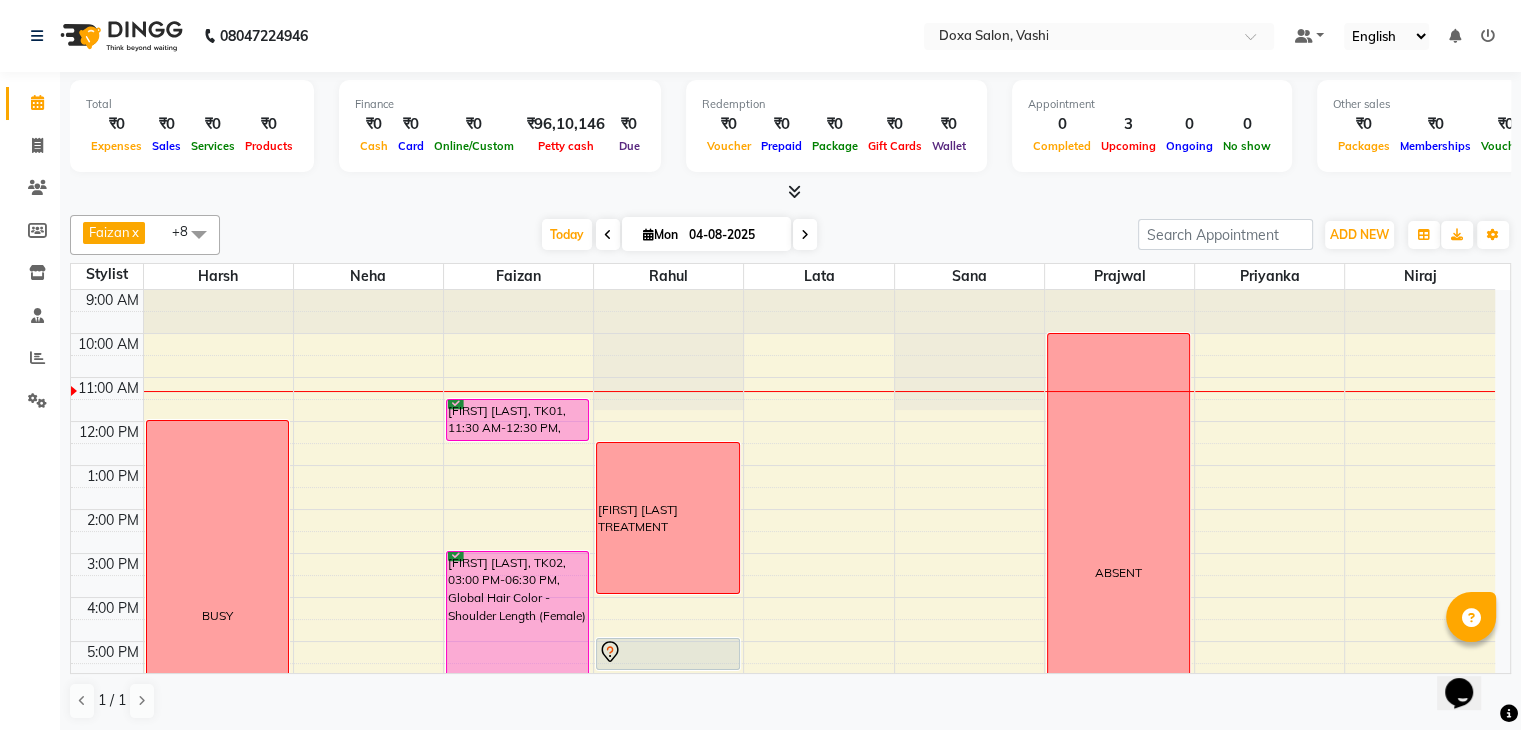 click at bounding box center [608, 235] 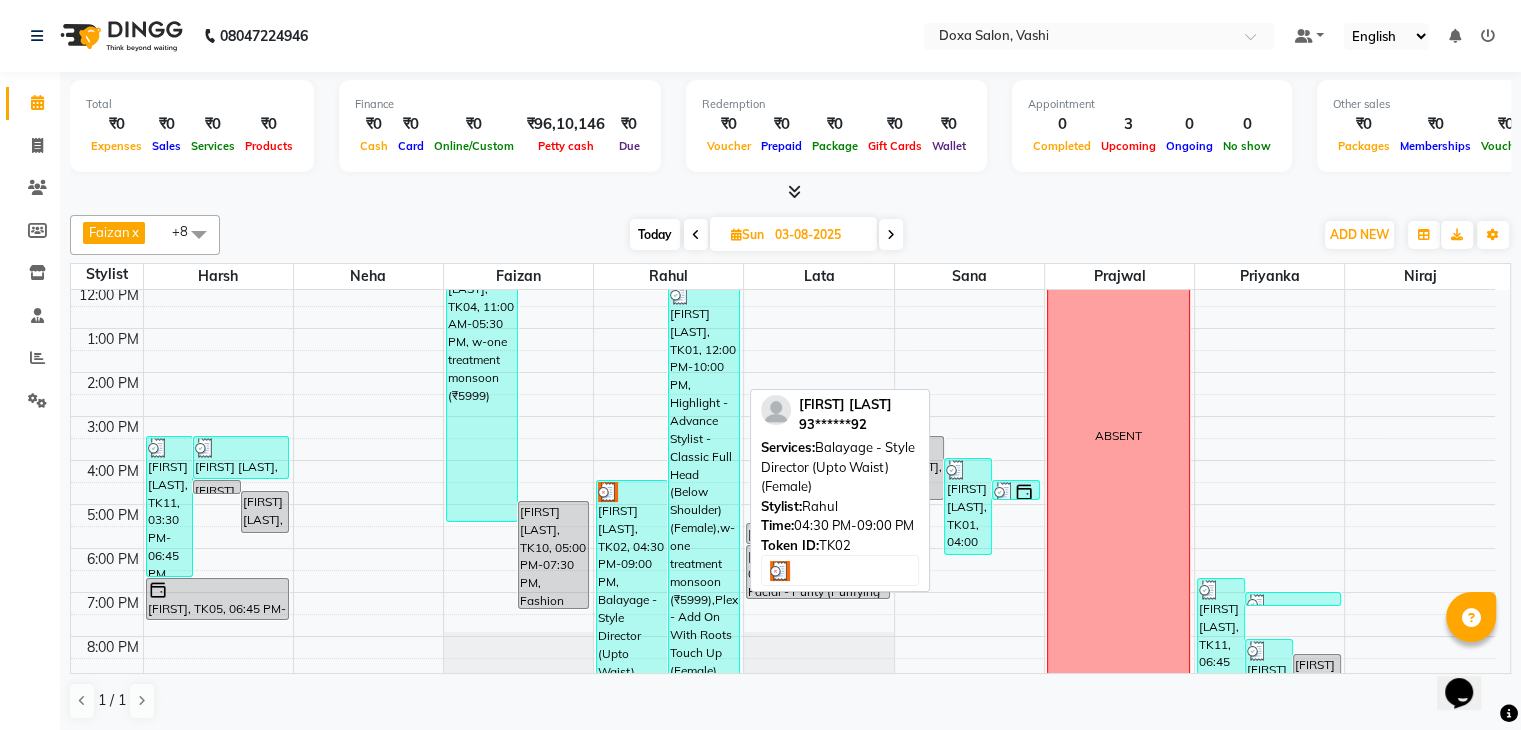 scroll, scrollTop: 182, scrollLeft: 0, axis: vertical 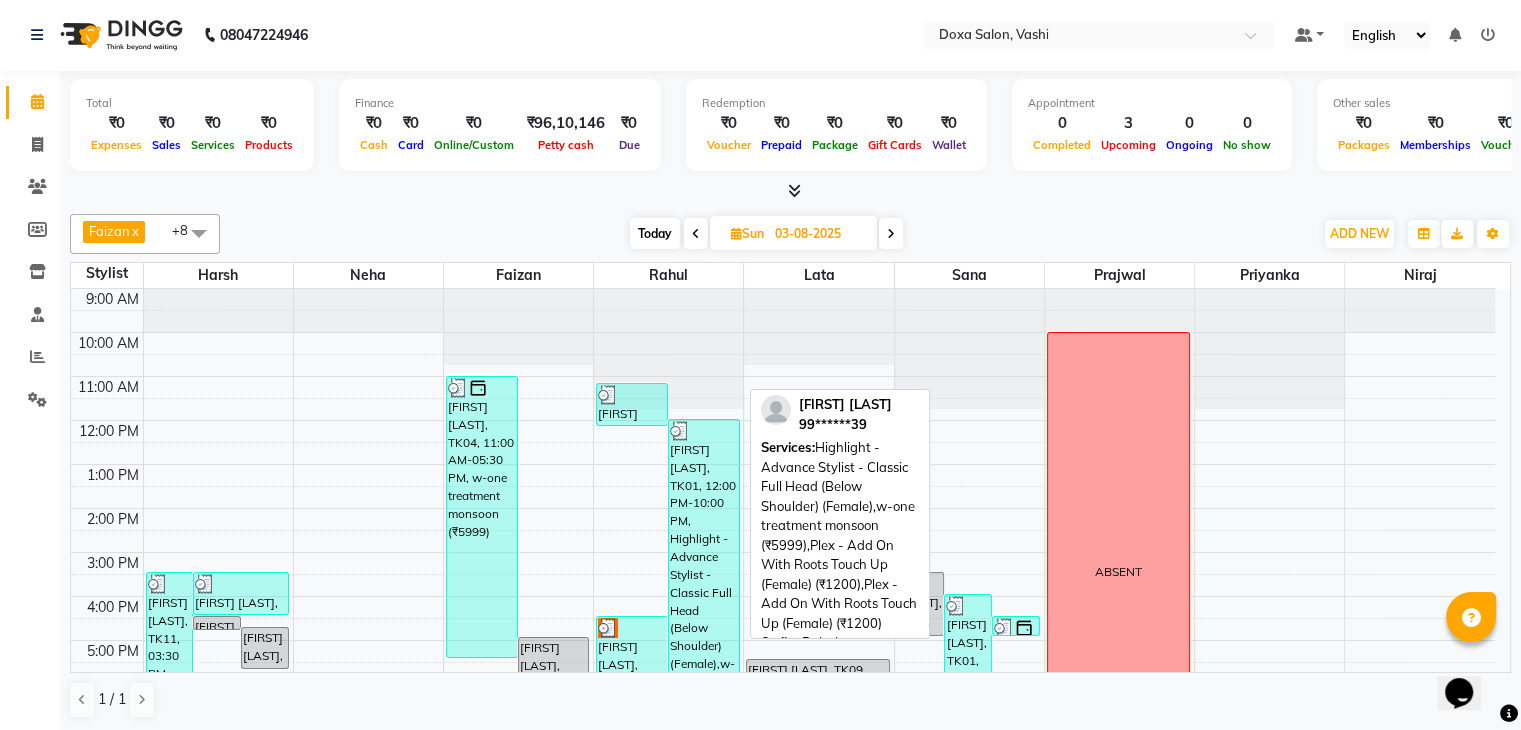 click on "[FIRST] [LAST], TK01, 12:00 PM-10:00 PM, Highlight - Advance Stylist - Classic Full Head (Below Shoulder) (Female),w-one treatment monsoon  (₹5999),Plex - Add On With Roots Touch Up  (Female) (₹1200),Plex - Add On With Roots Touch Up  (Female) (₹1200)" at bounding box center (704, 636) 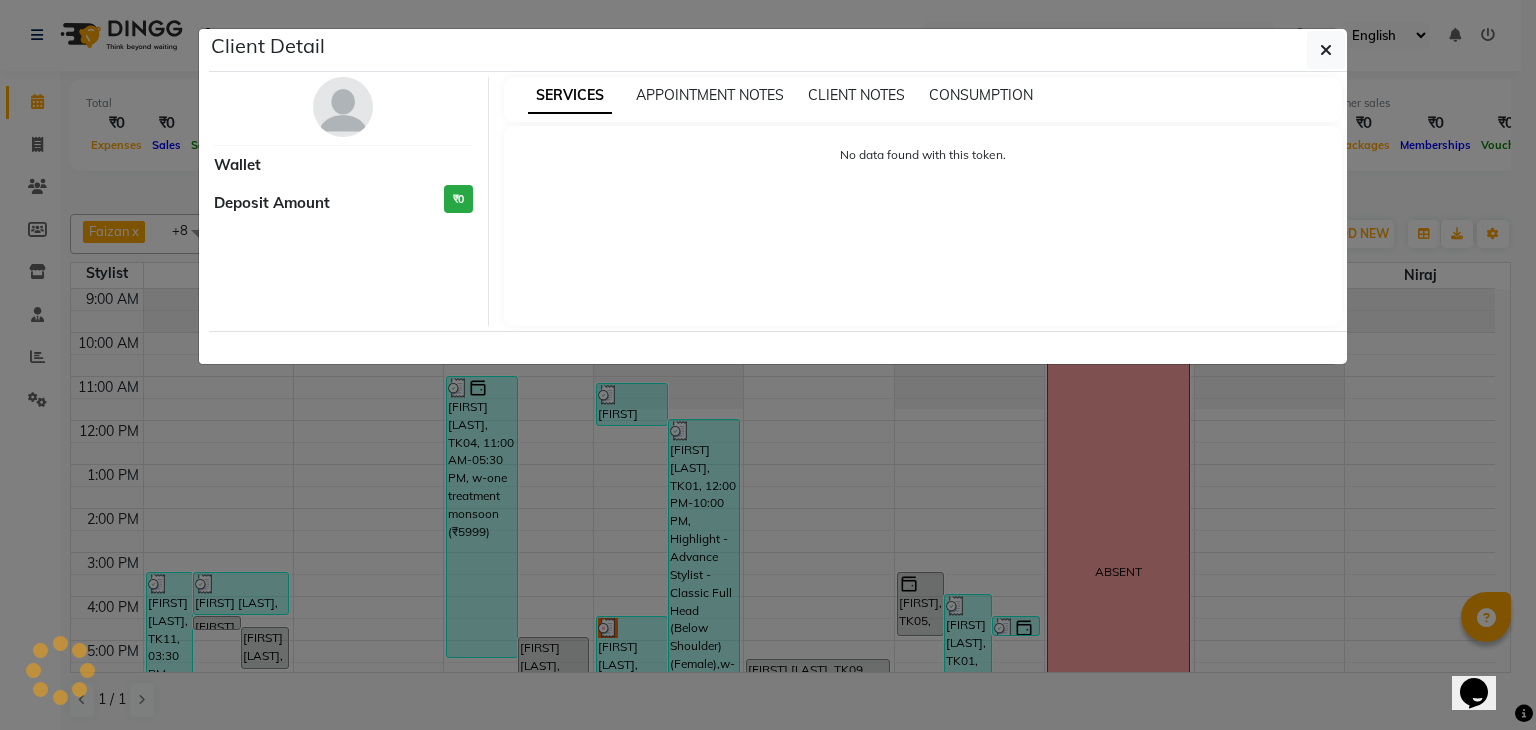 select on "3" 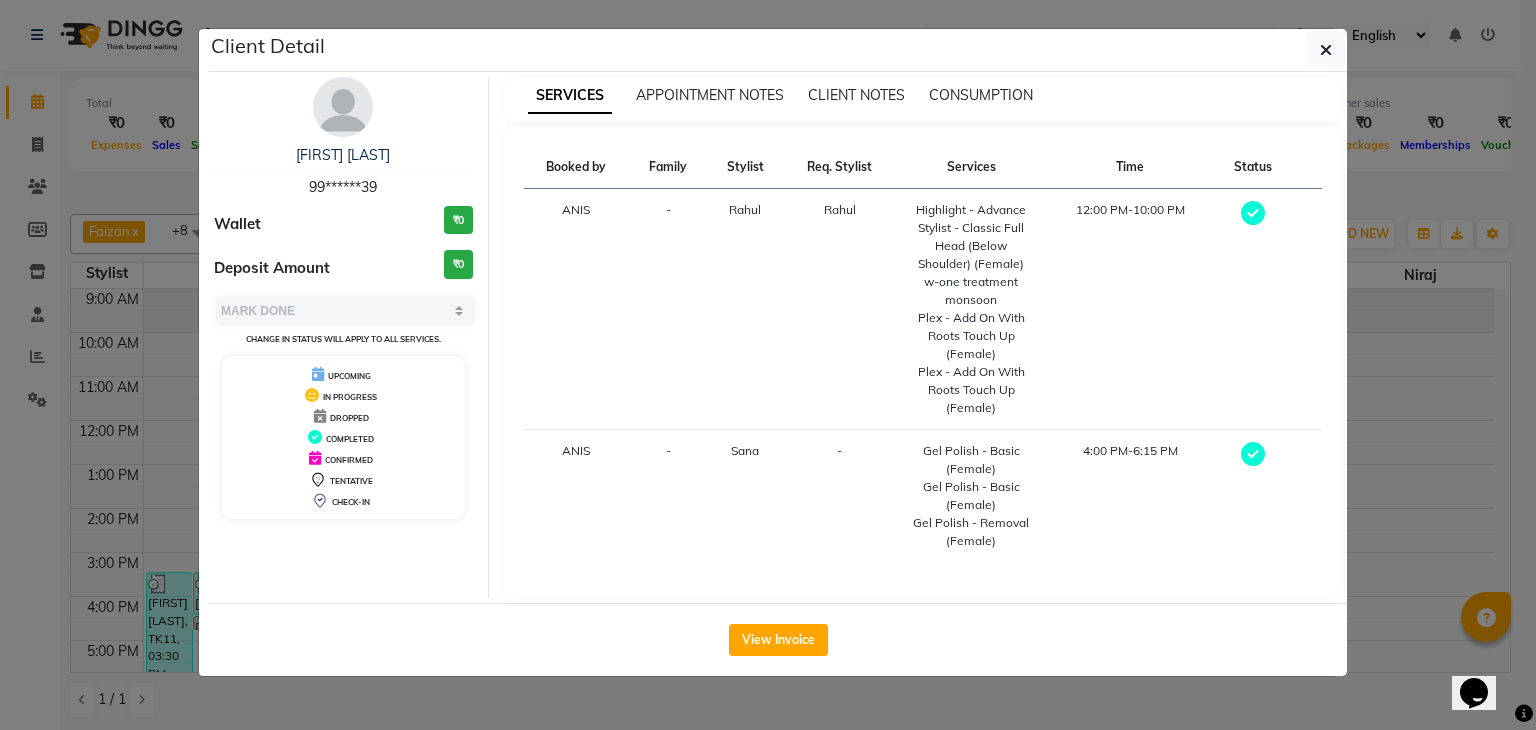 type 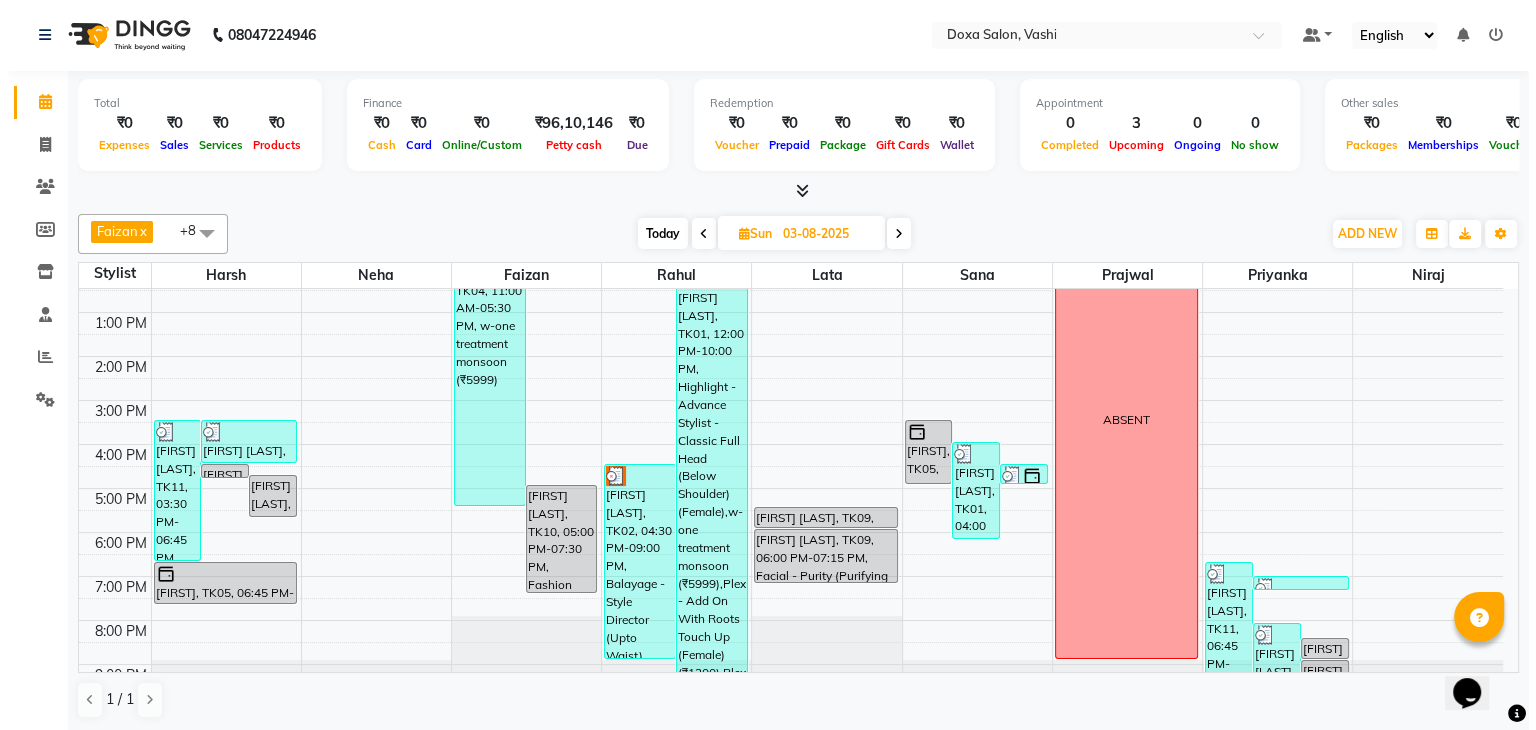 scroll, scrollTop: 182, scrollLeft: 0, axis: vertical 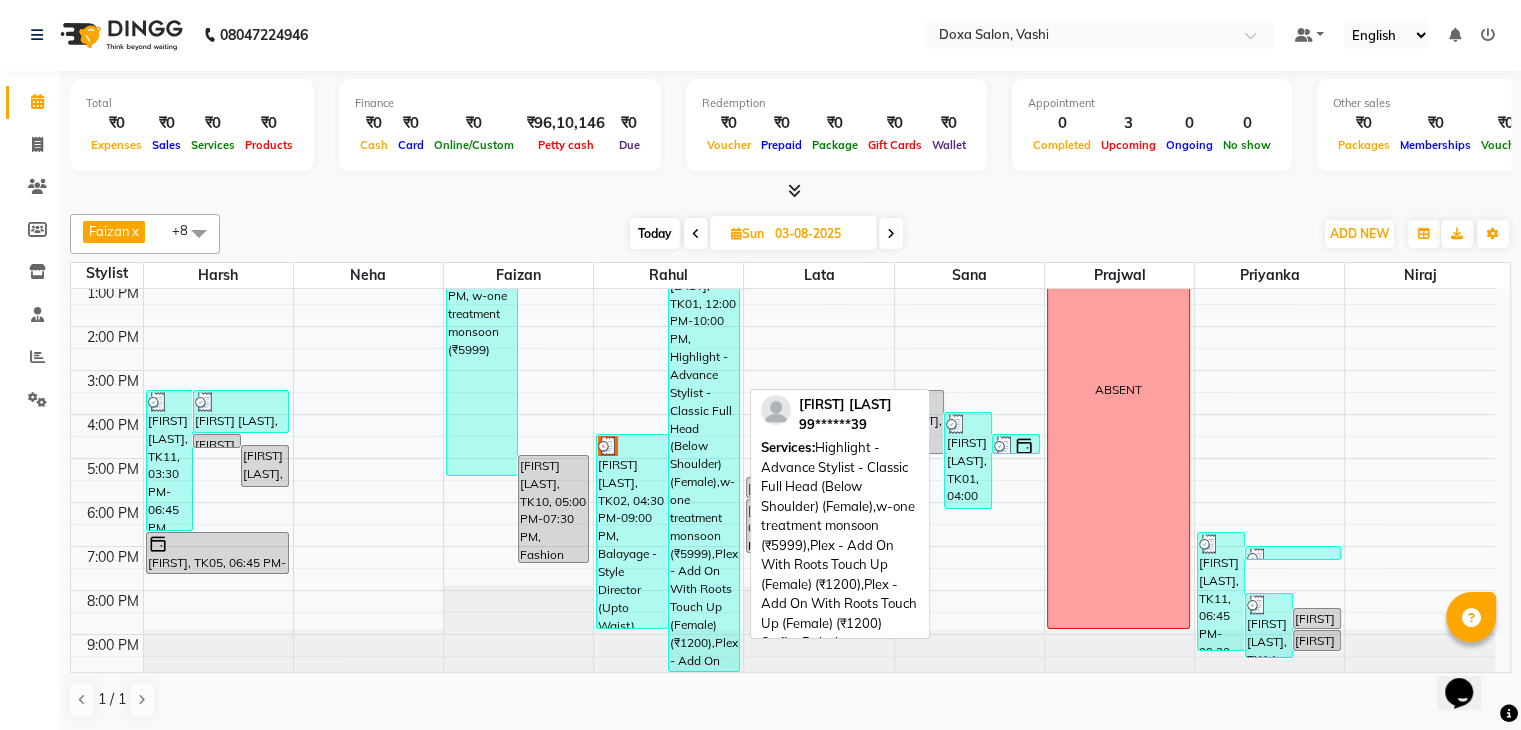 click on "[FIRST] [LAST], TK01, 12:00 PM-10:00 PM, Highlight - Advance Stylist - Classic Full Head (Below Shoulder) (Female),w-one treatment monsoon  (₹5999),Plex - Add On With Roots Touch Up  (Female) (₹1200),Plex - Add On With Roots Touch Up  (Female) (₹1200)" at bounding box center [704, 454] 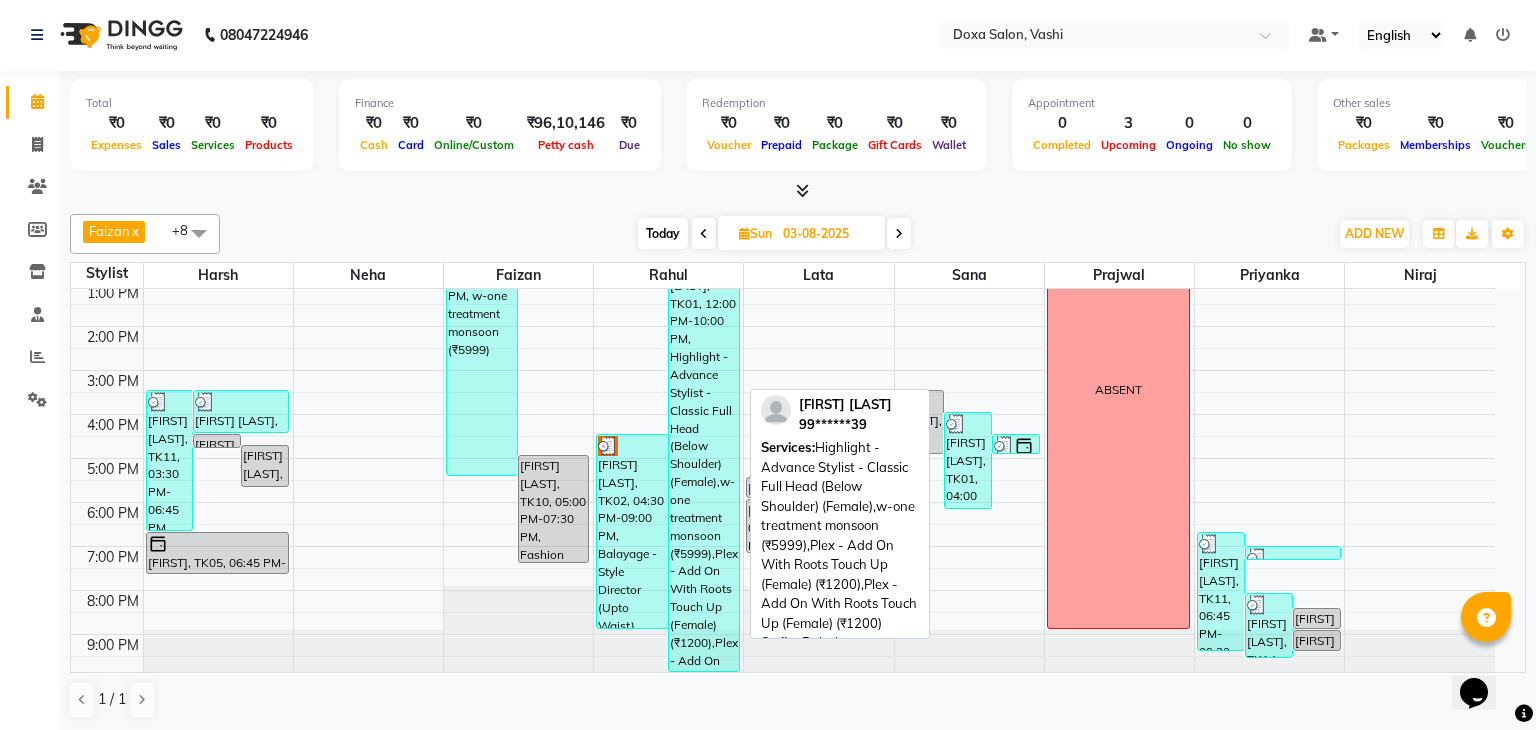 select on "3" 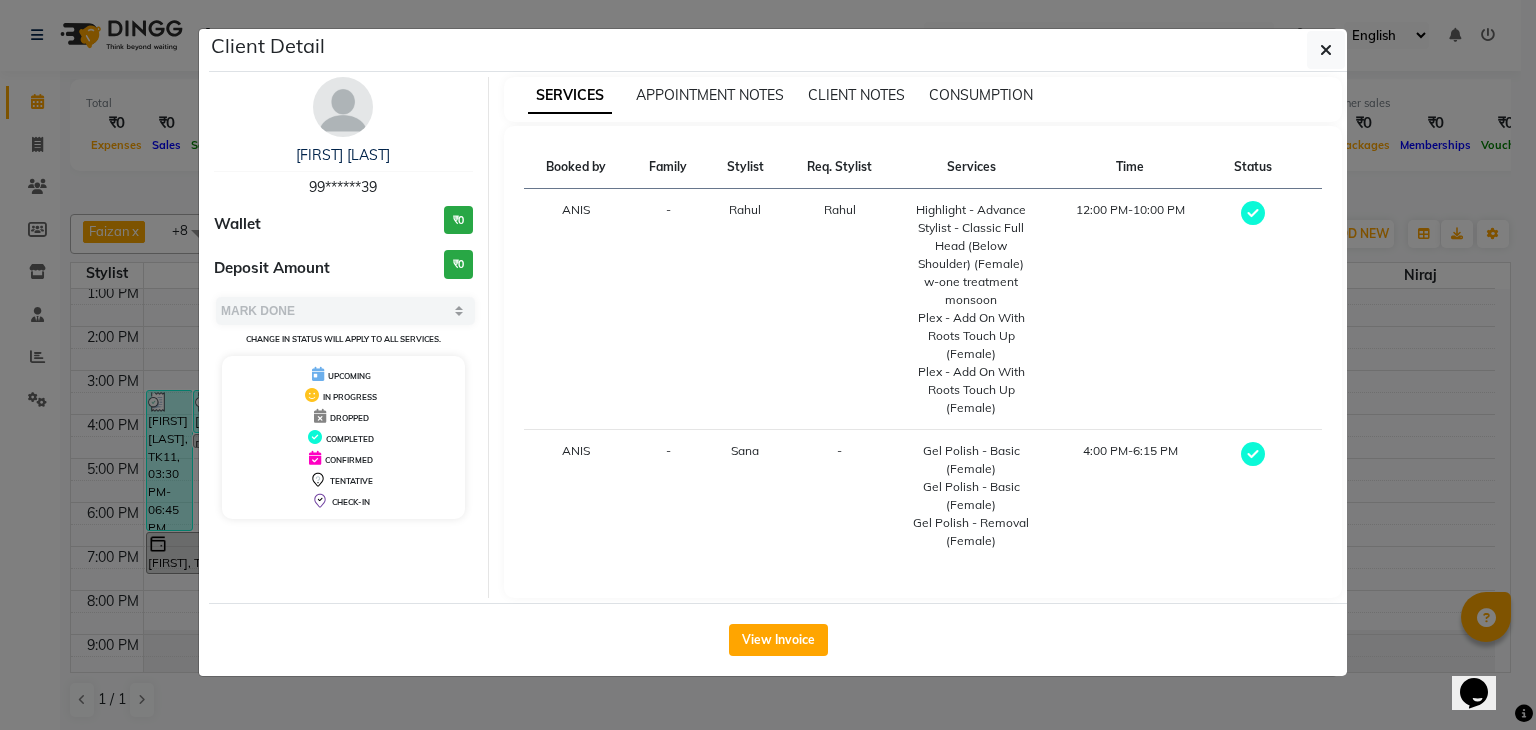type 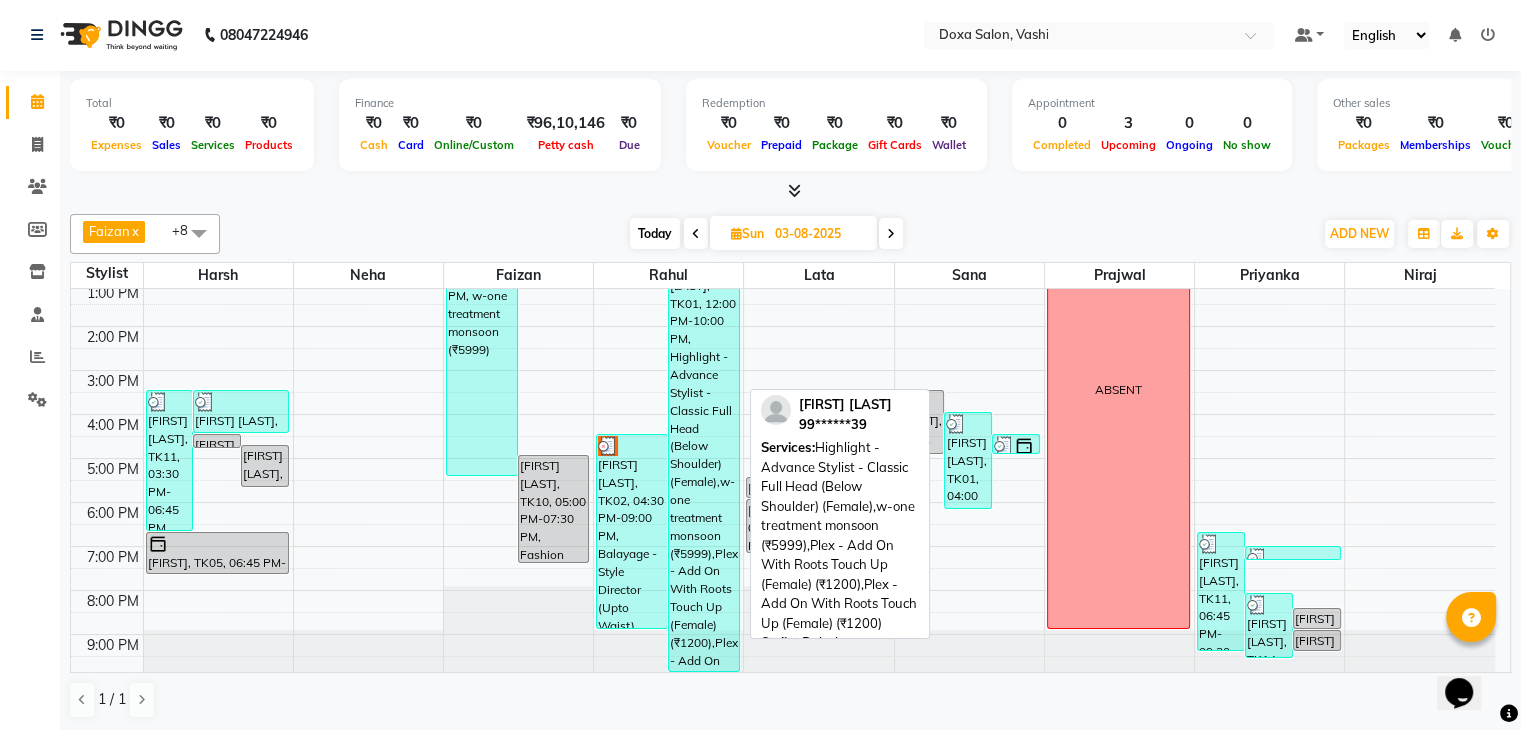 click on "[FIRST] [LAST], TK01, 12:00 PM-10:00 PM, Highlight - Advance Stylist - Classic Full Head (Below Shoulder) (Female),w-one treatment monsoon  (₹5999),Plex - Add On With Roots Touch Up  (Female) (₹1200),Plex - Add On With Roots Touch Up  (Female) (₹1200)" at bounding box center [704, 454] 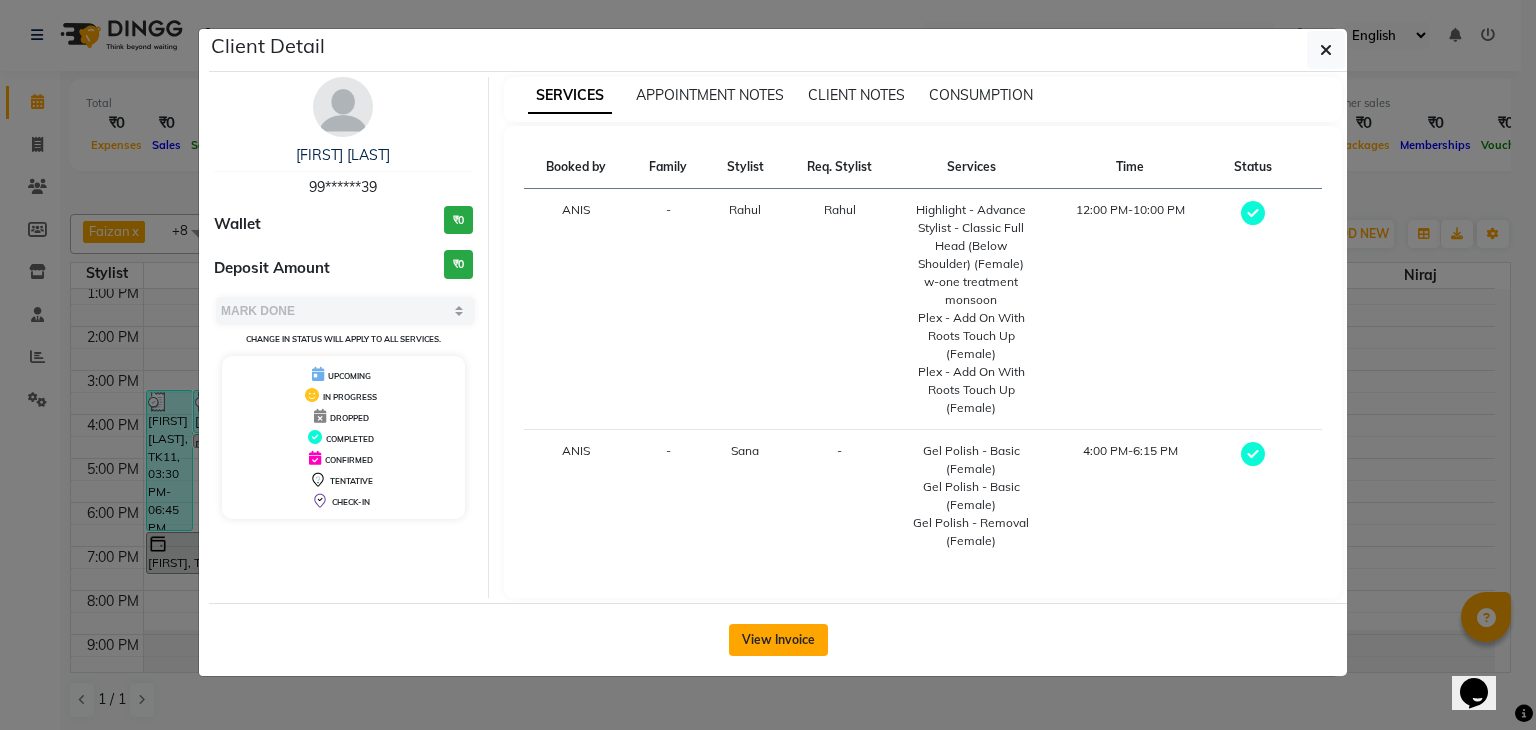 click on "View Invoice" 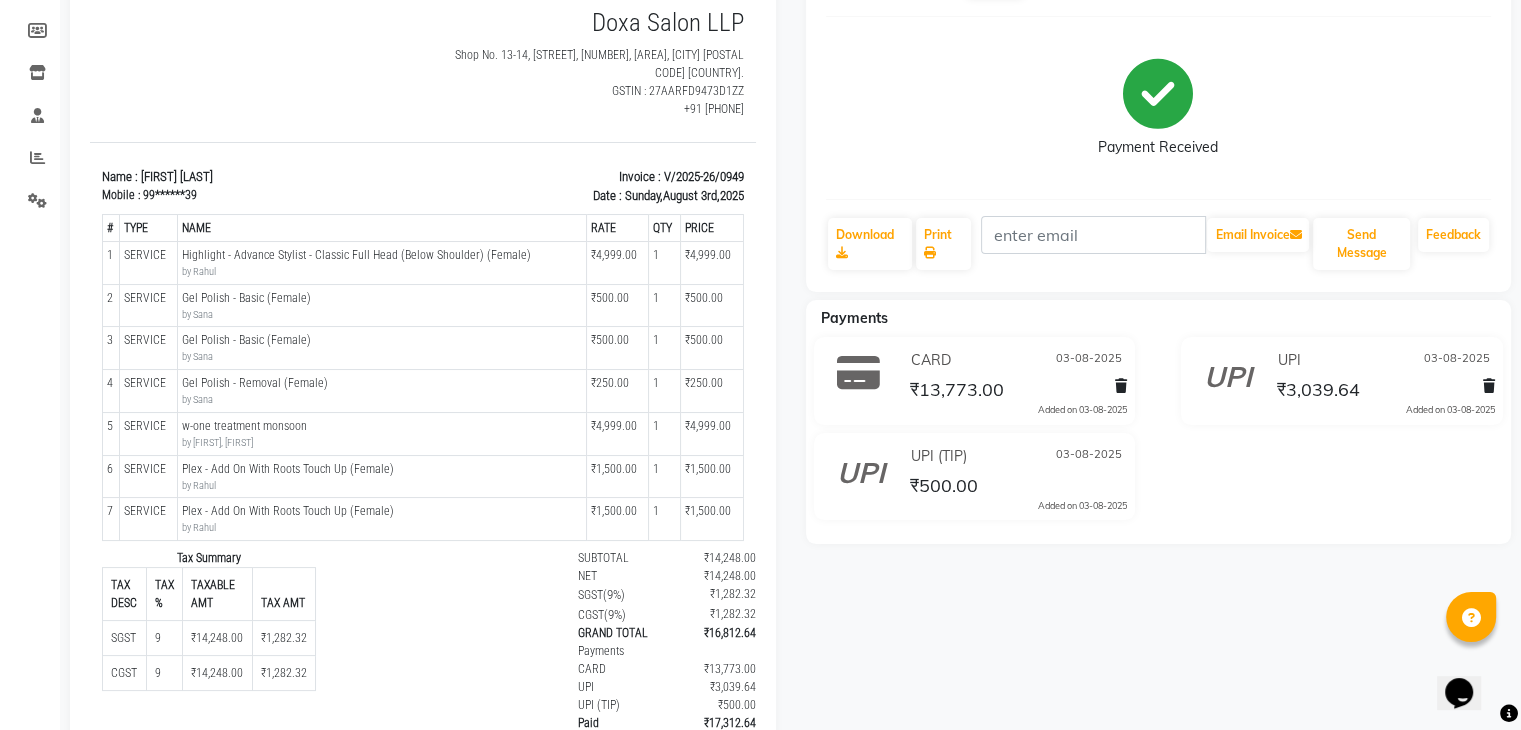 scroll, scrollTop: 0, scrollLeft: 0, axis: both 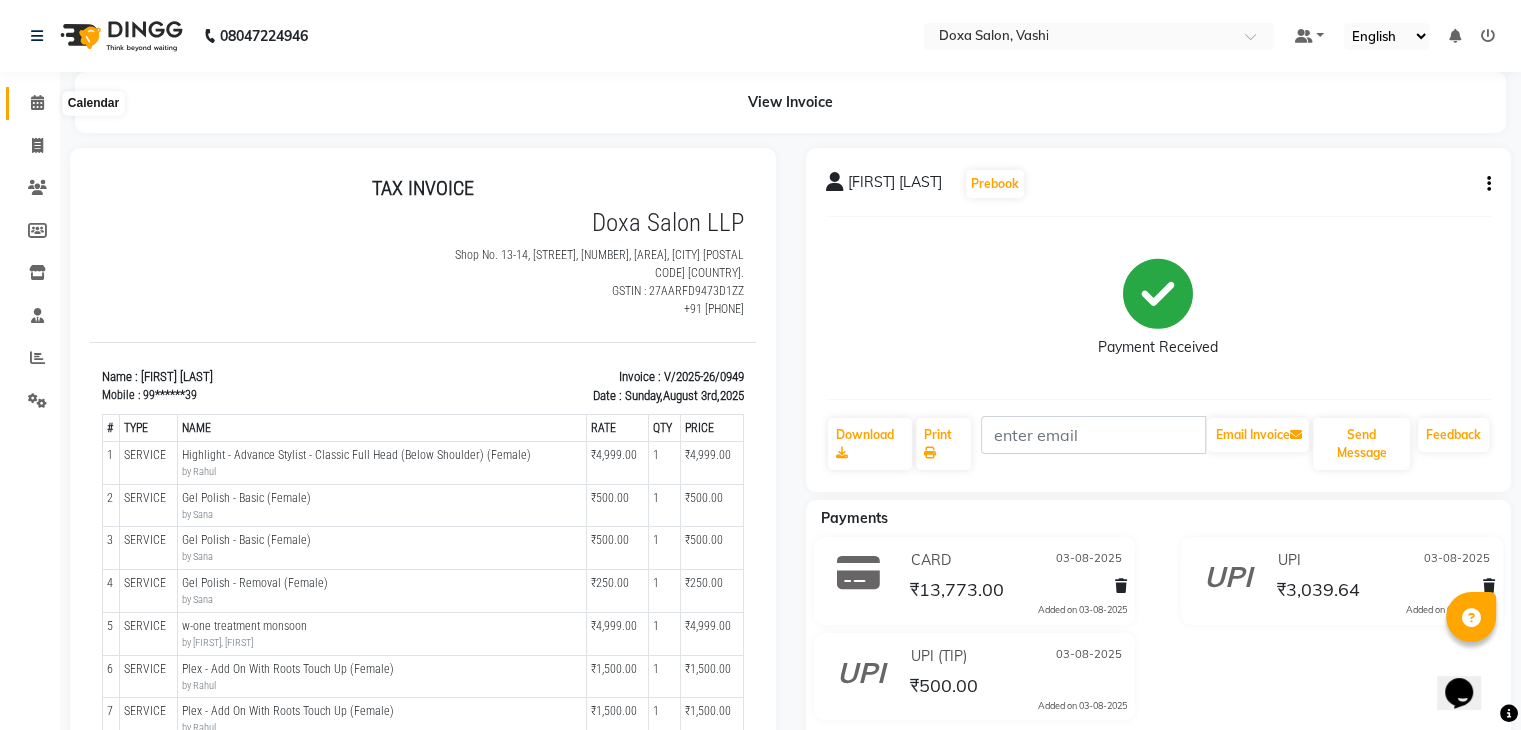 click 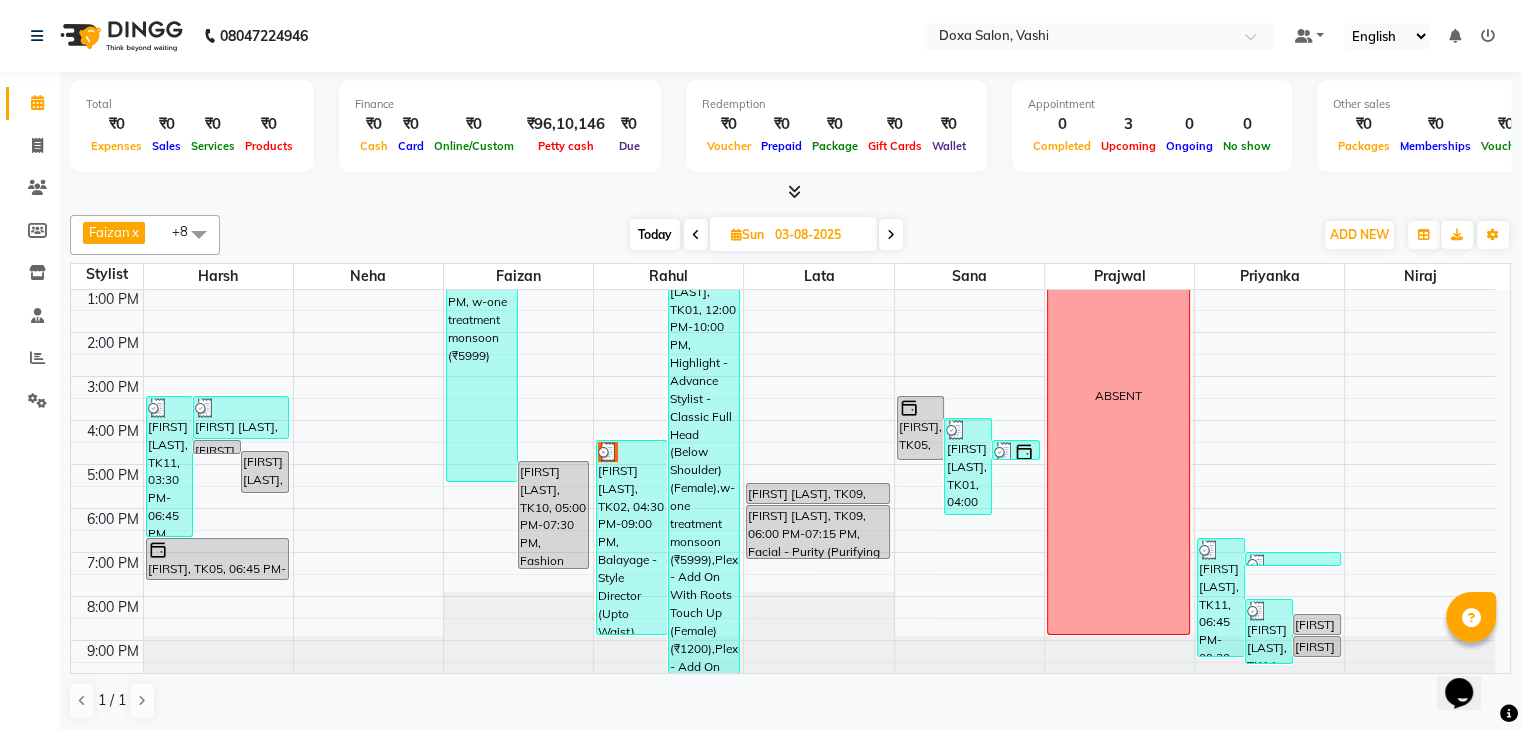 scroll, scrollTop: 182, scrollLeft: 0, axis: vertical 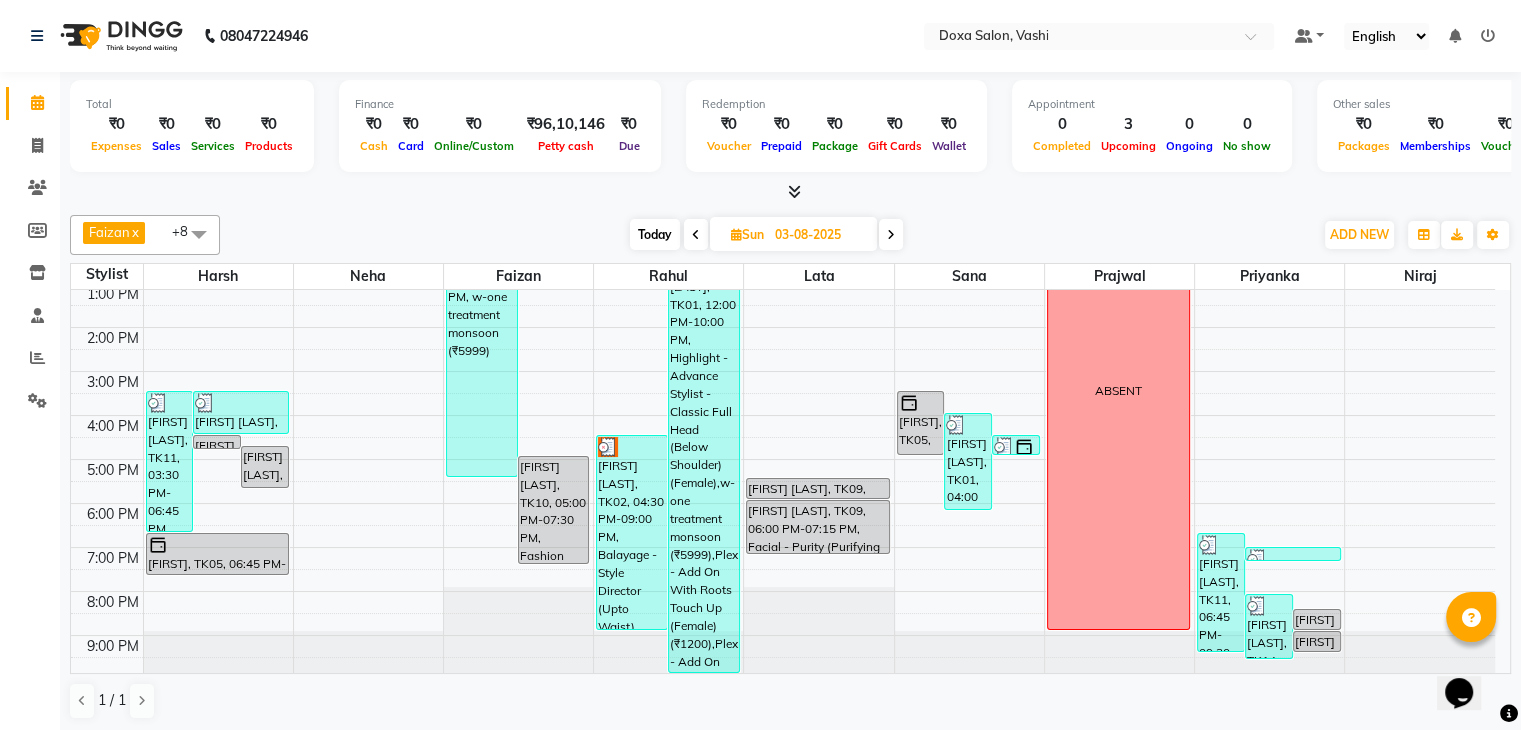 click at bounding box center [696, 234] 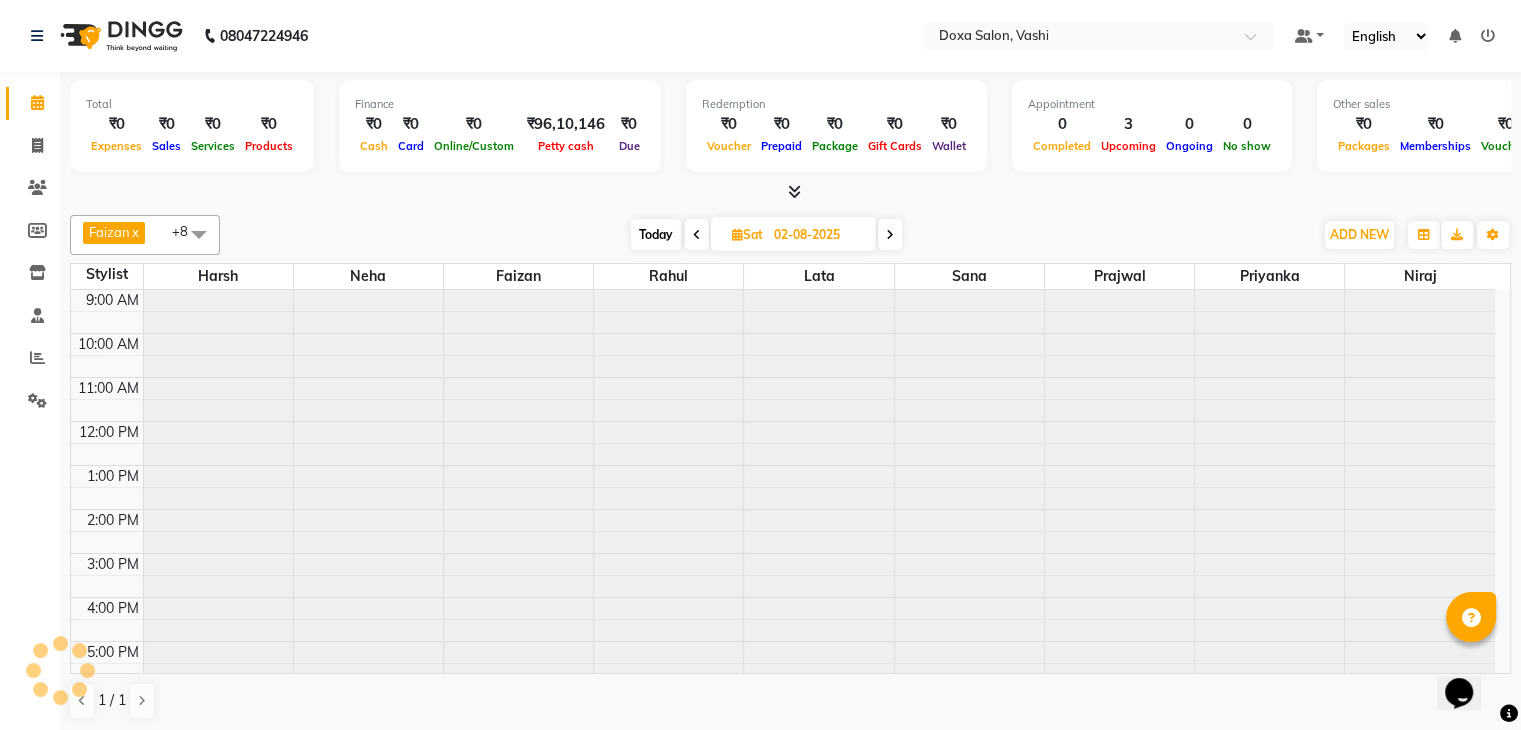 scroll, scrollTop: 88, scrollLeft: 0, axis: vertical 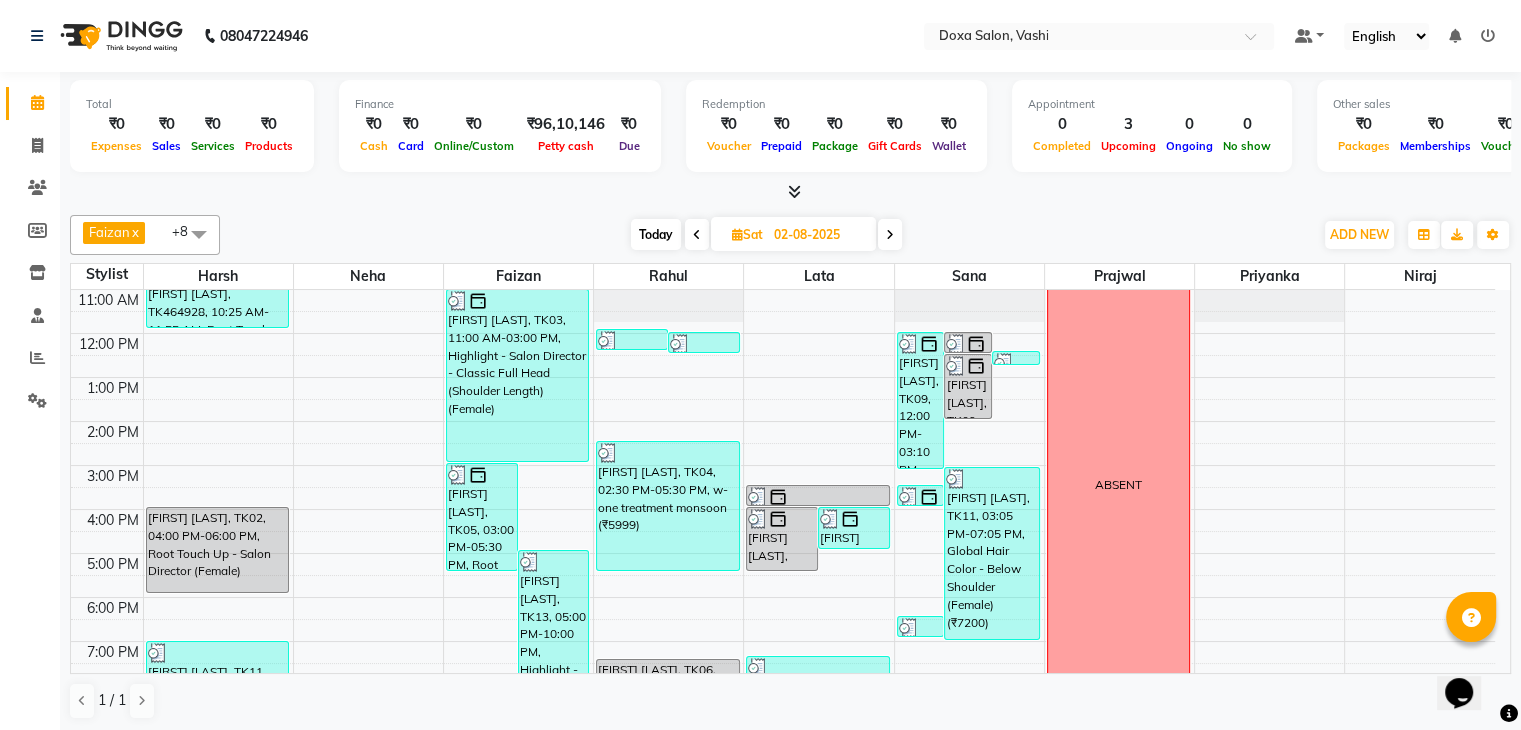 click at bounding box center [890, 234] 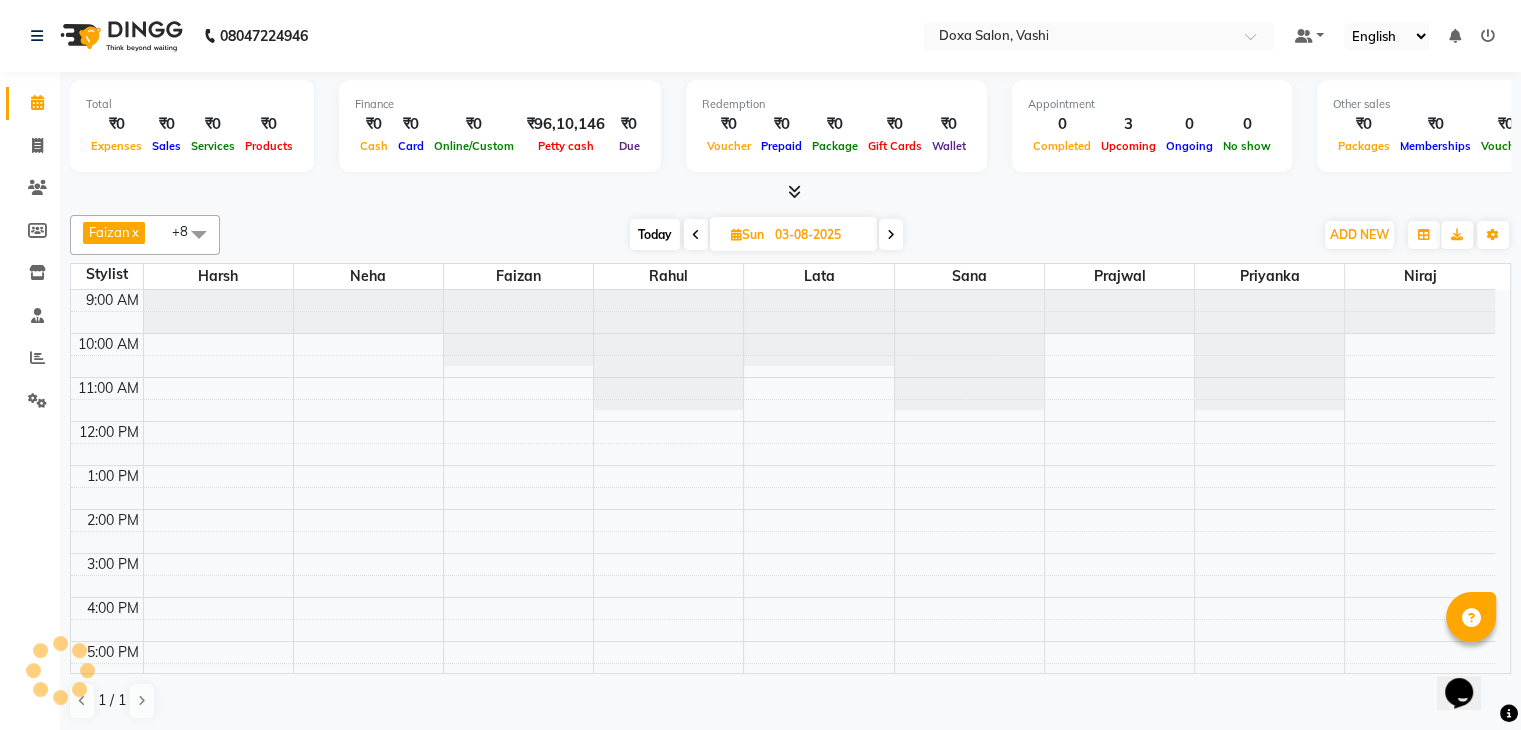 scroll, scrollTop: 88, scrollLeft: 0, axis: vertical 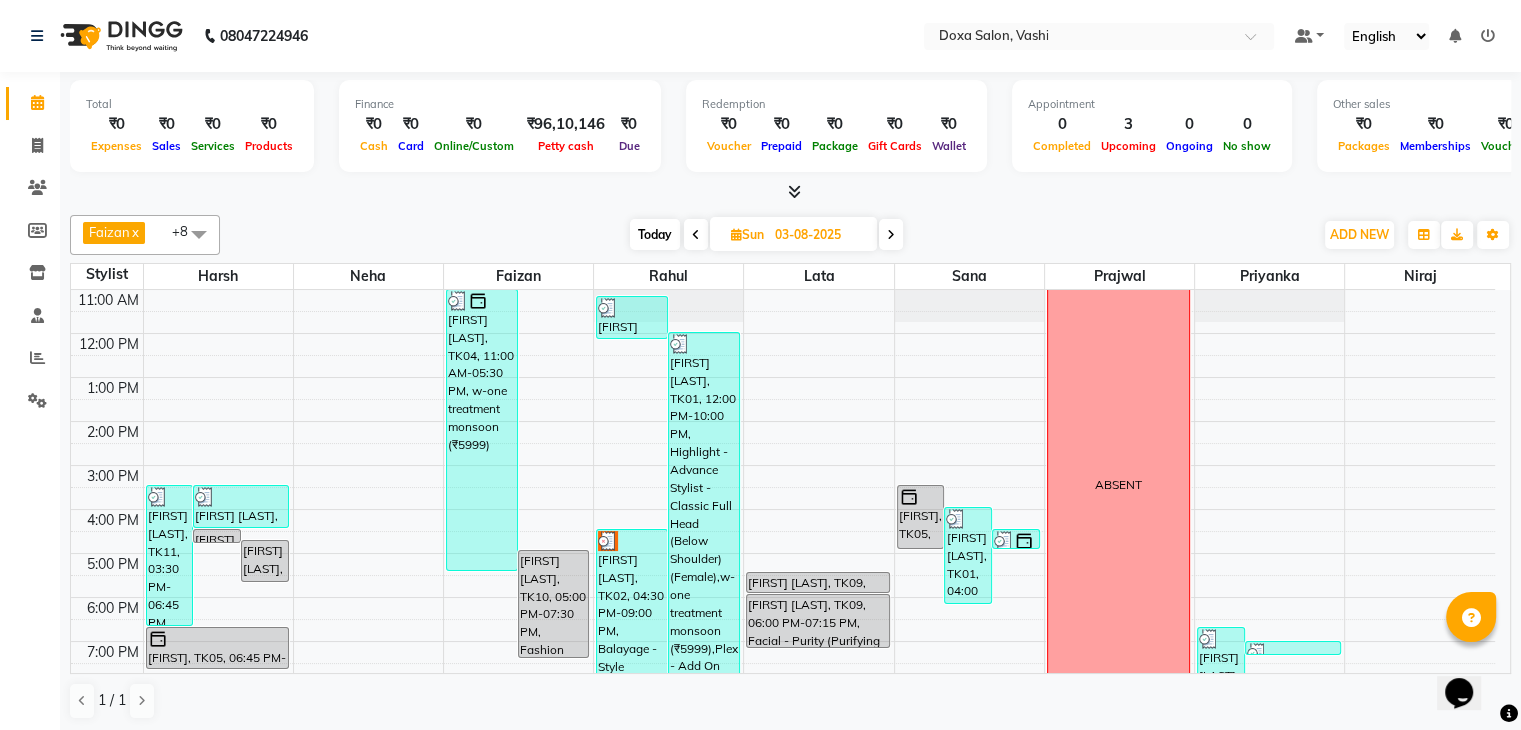 click at bounding box center [891, 235] 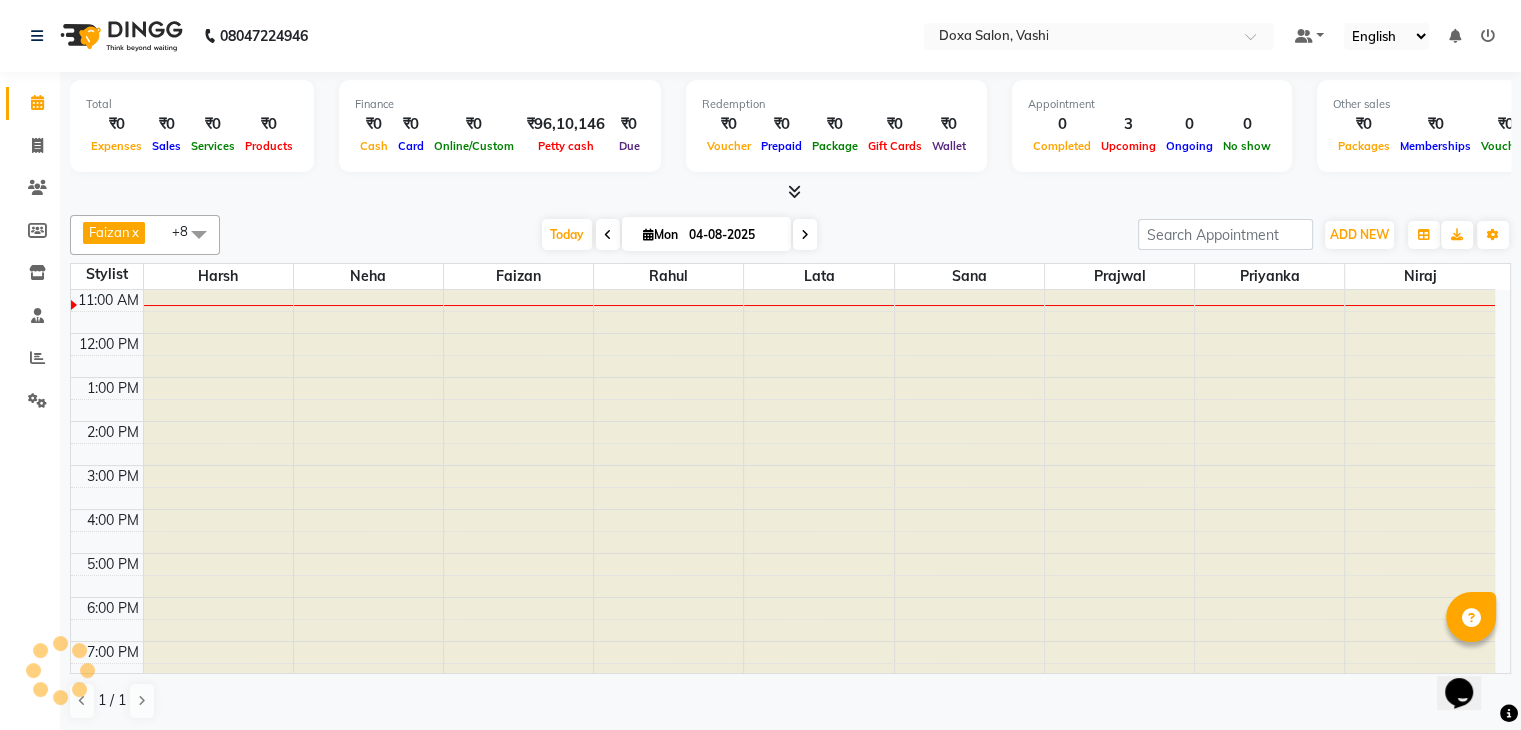 scroll, scrollTop: 88, scrollLeft: 0, axis: vertical 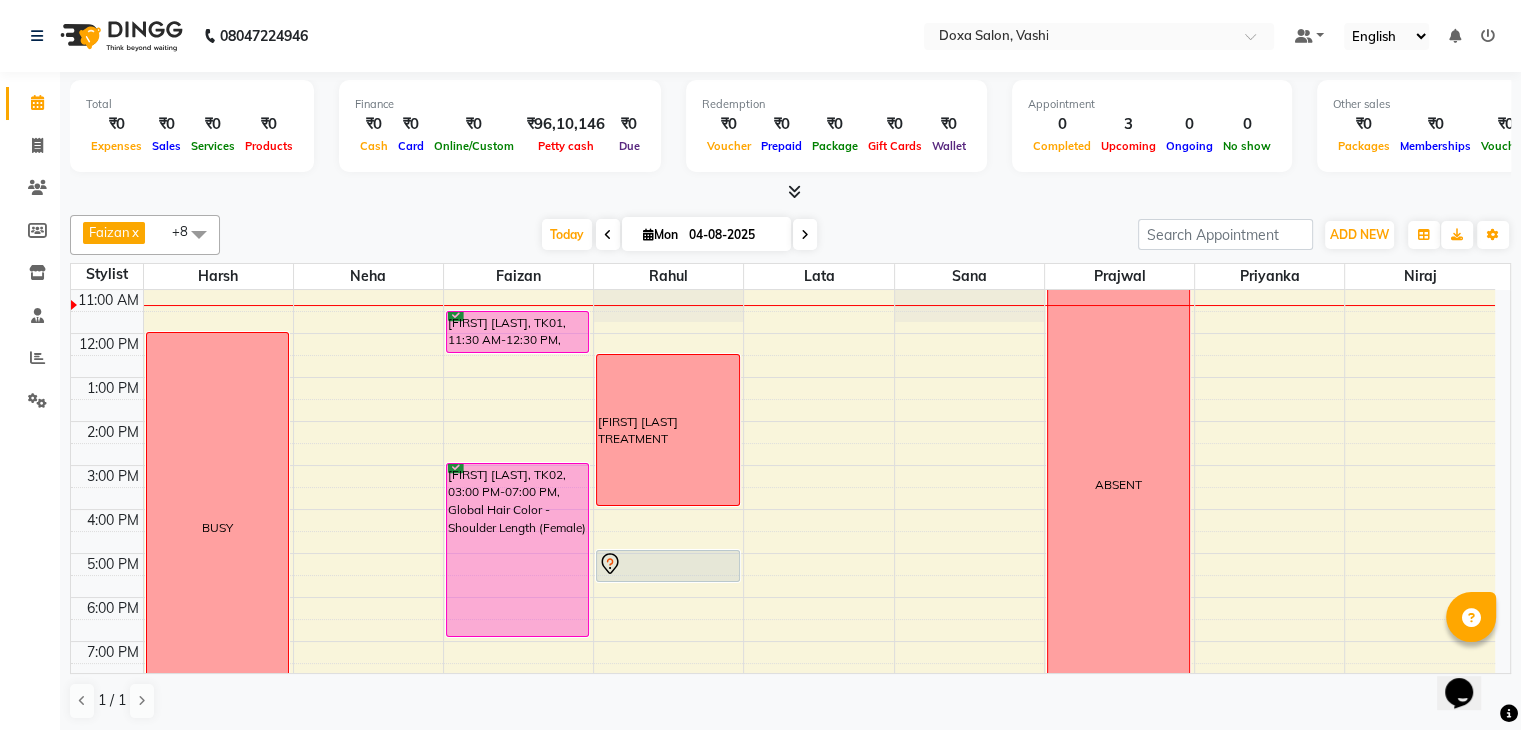 click at bounding box center [608, 234] 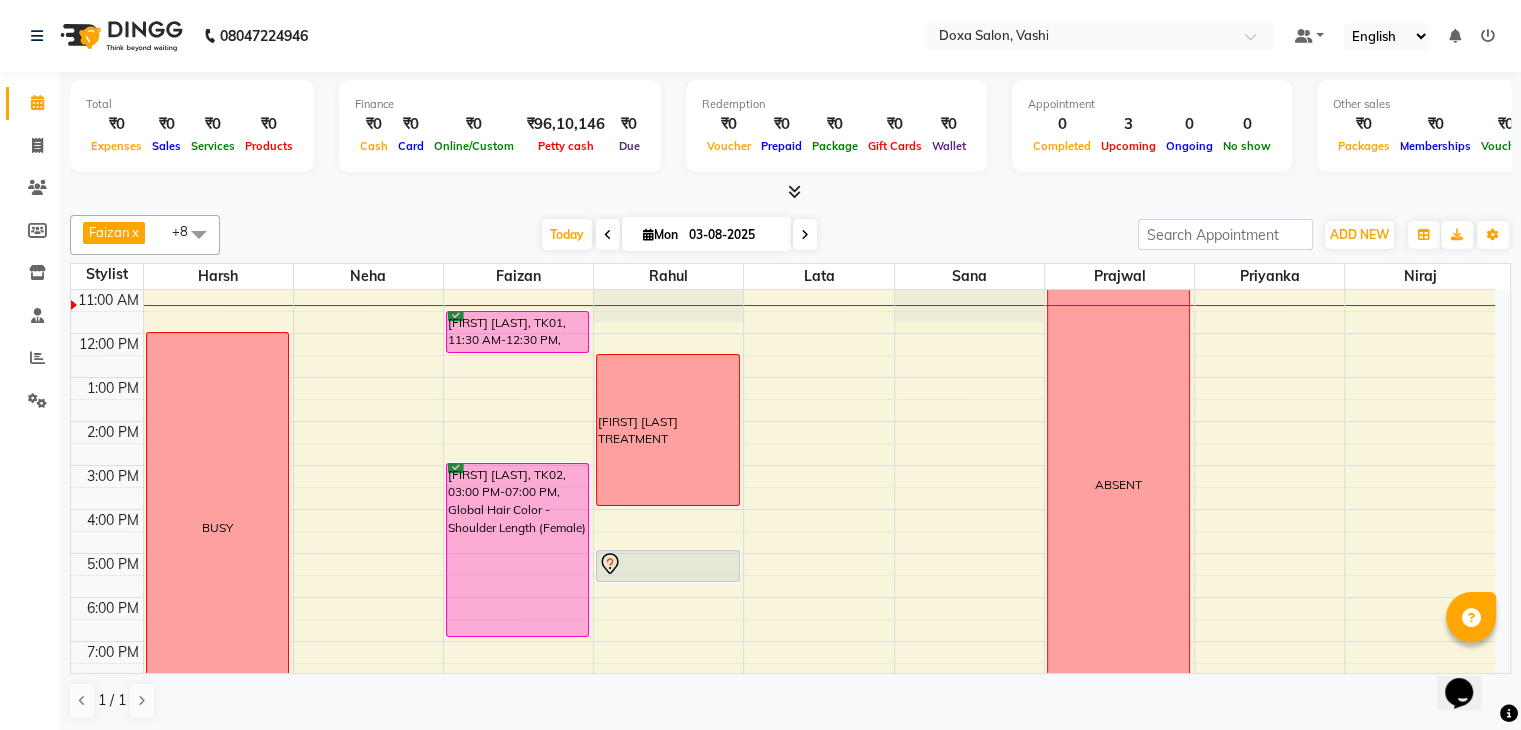 scroll, scrollTop: 88, scrollLeft: 0, axis: vertical 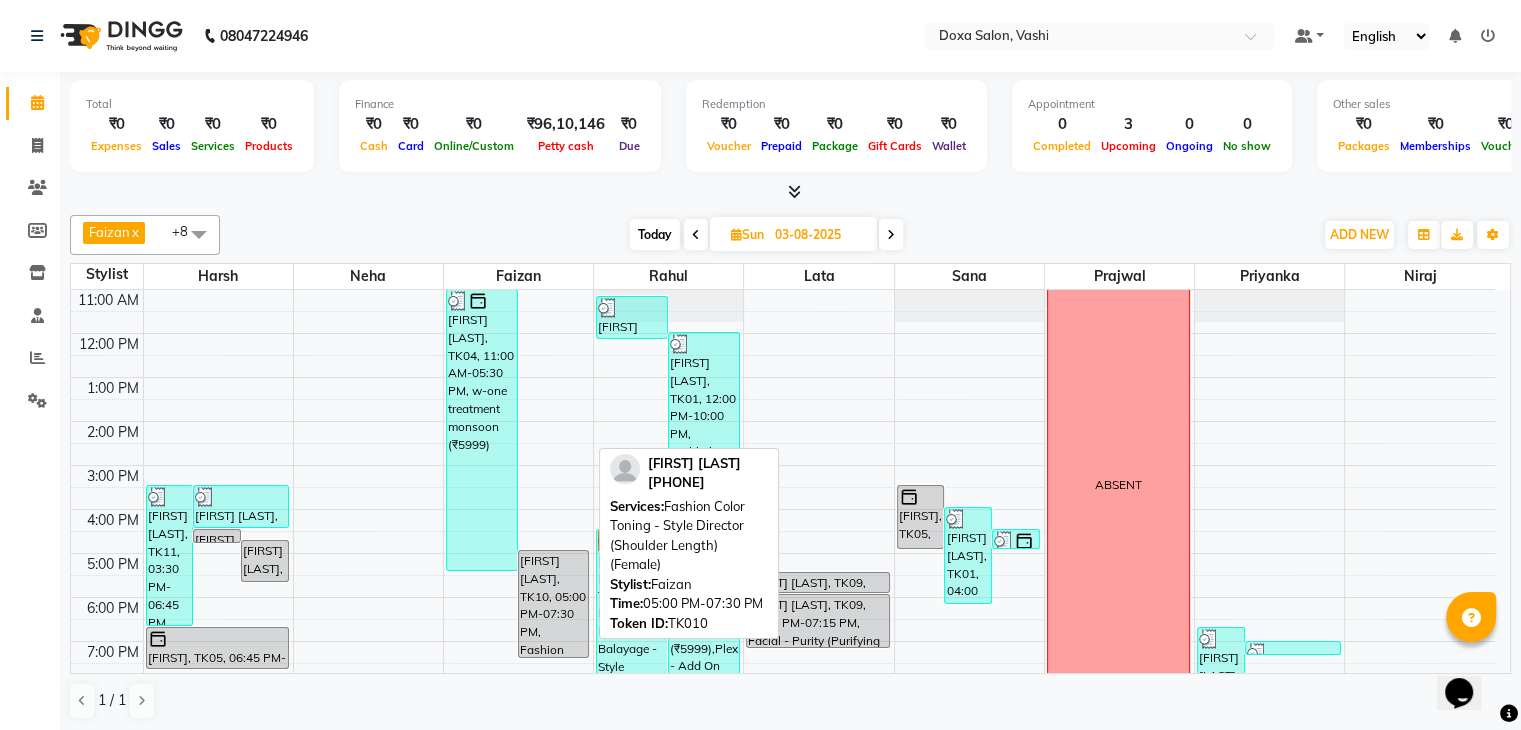 click on "[FIRST] [LAST], TK10, 05:00 PM-07:30 PM, Fashion Color Toning - Style Director (Shoulder Length) (Female)" at bounding box center (554, 604) 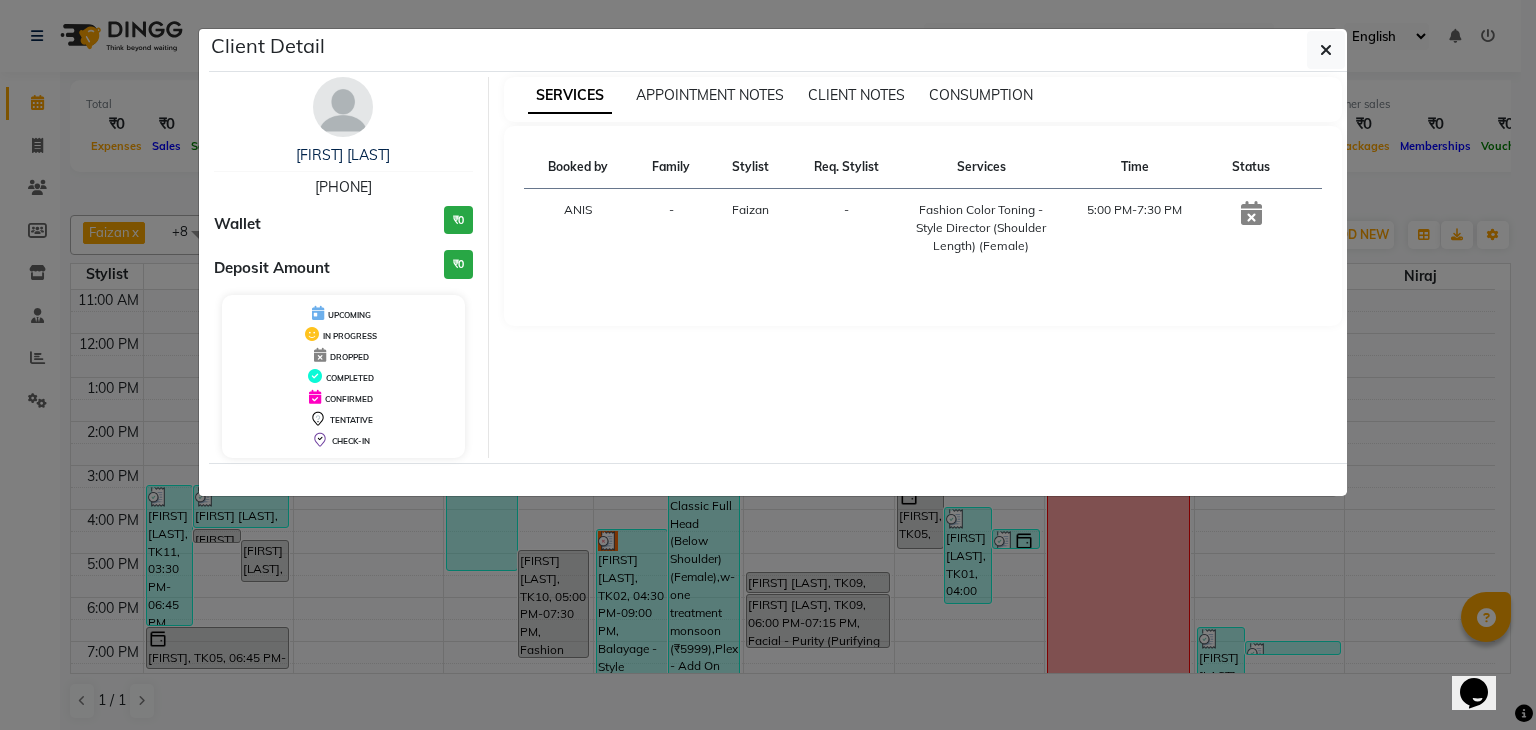 type 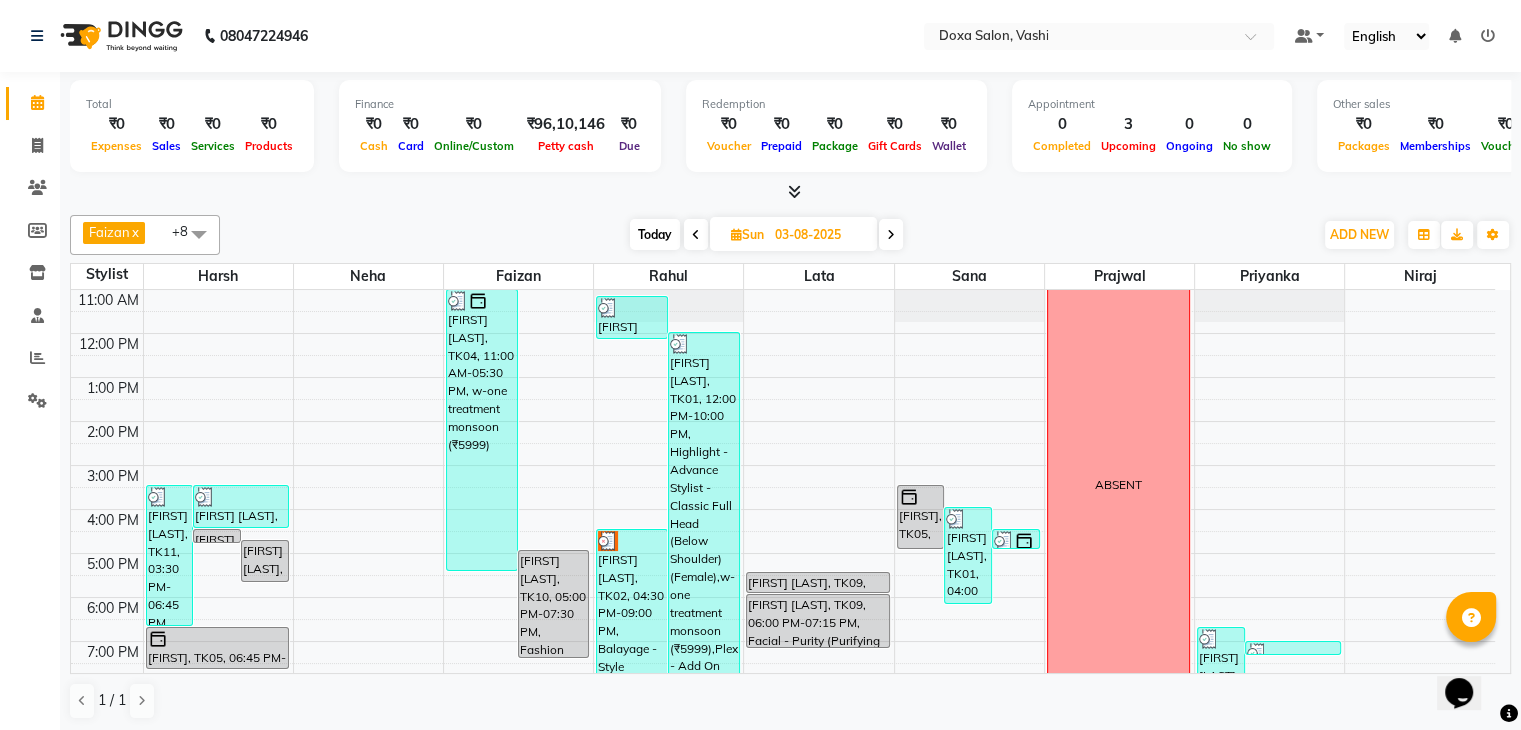 click at bounding box center [891, 234] 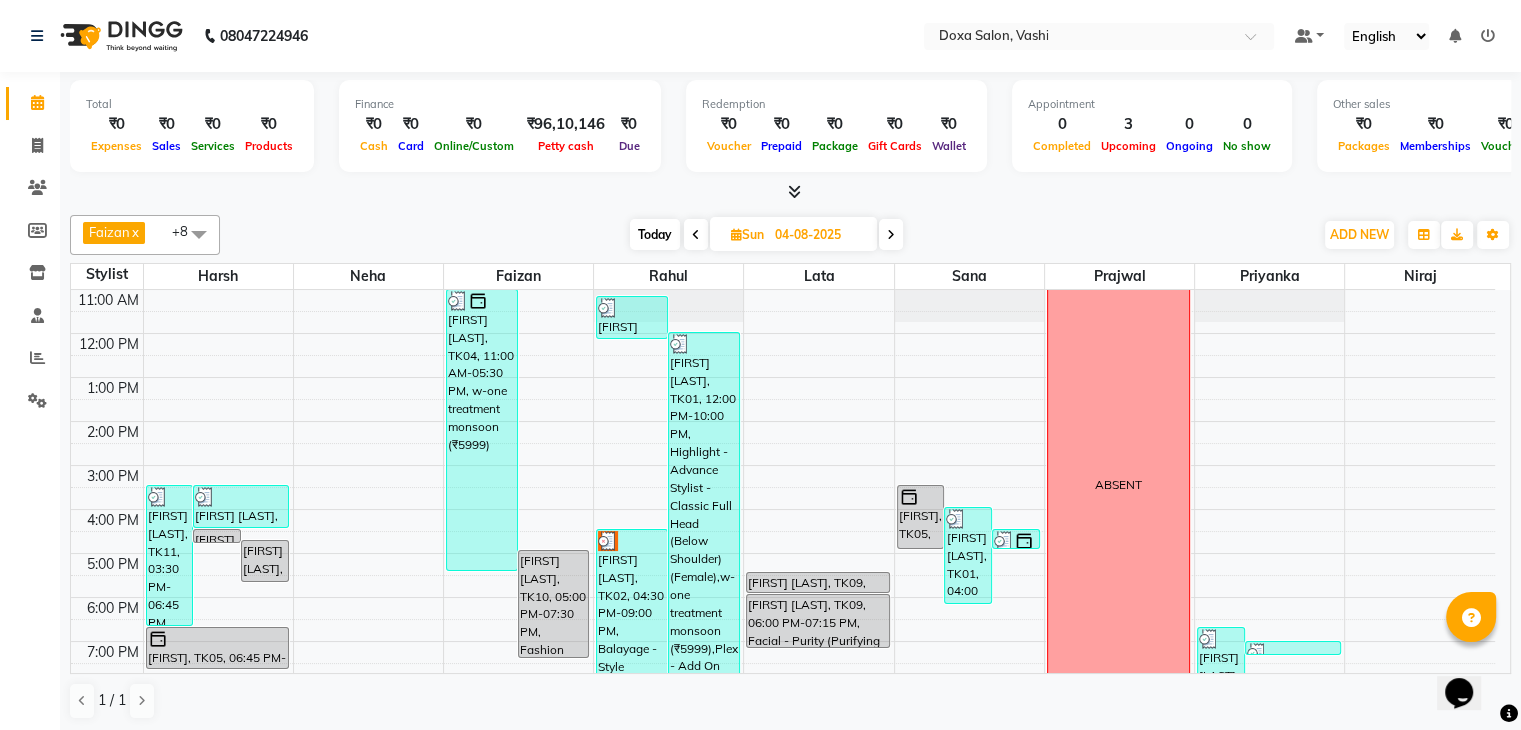 scroll, scrollTop: 88, scrollLeft: 0, axis: vertical 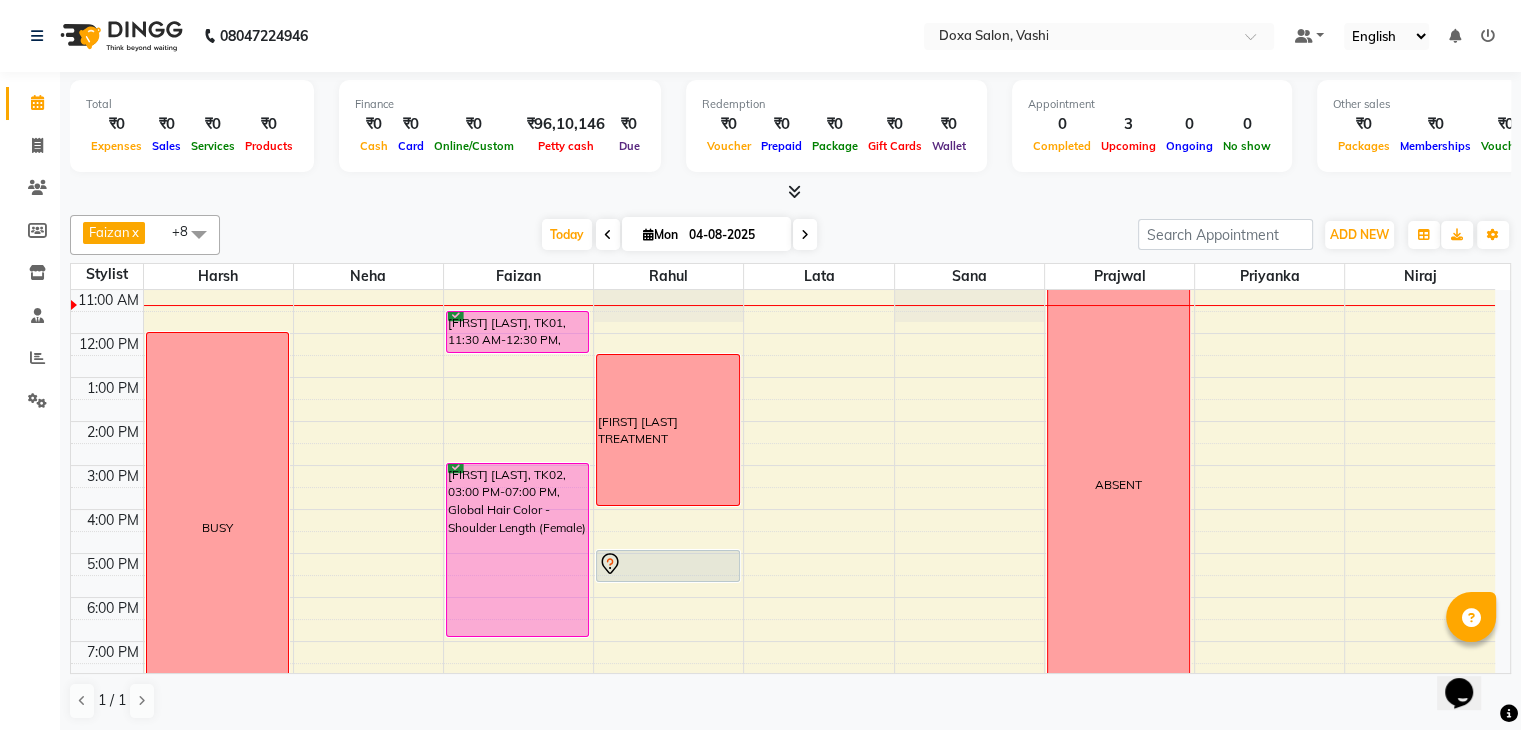 click at bounding box center (805, 235) 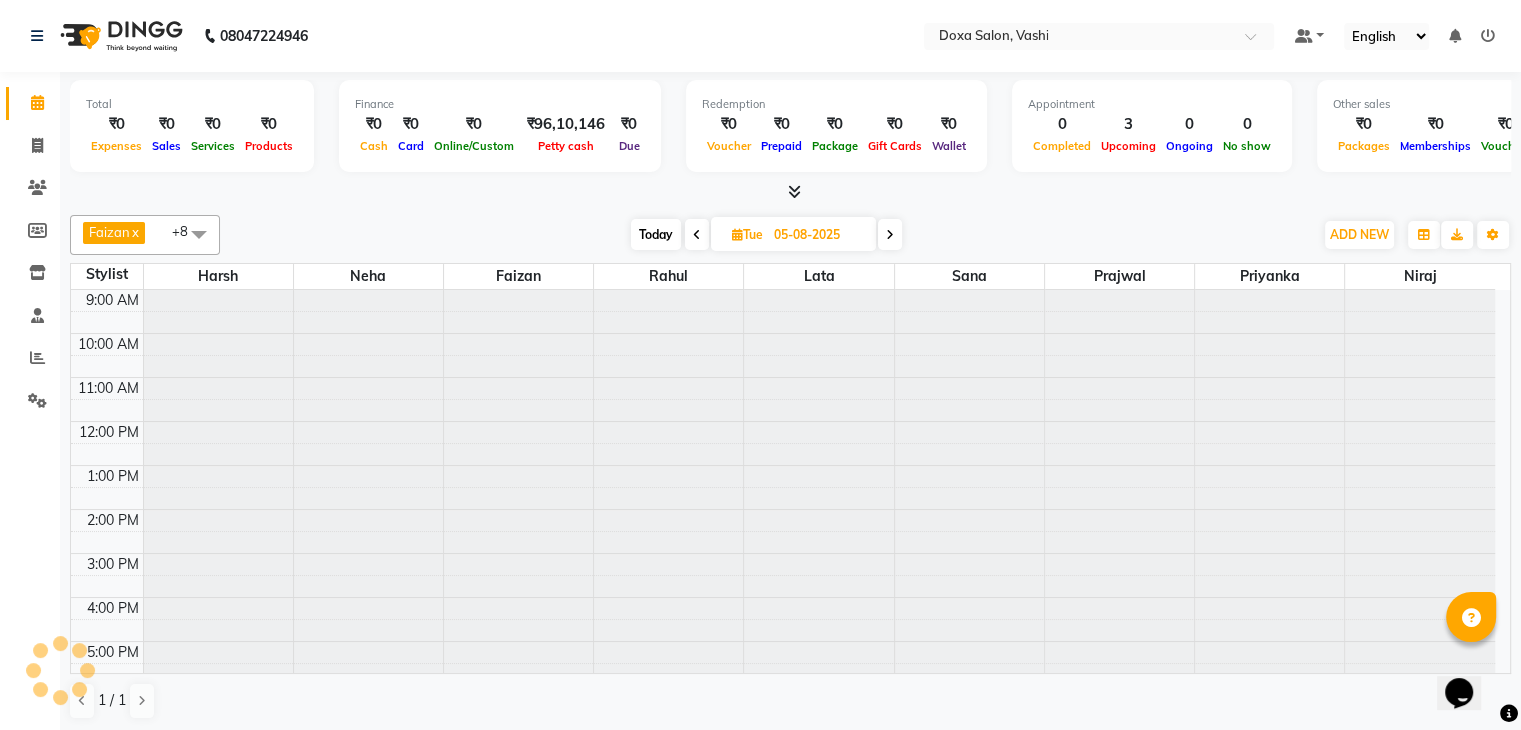 scroll, scrollTop: 88, scrollLeft: 0, axis: vertical 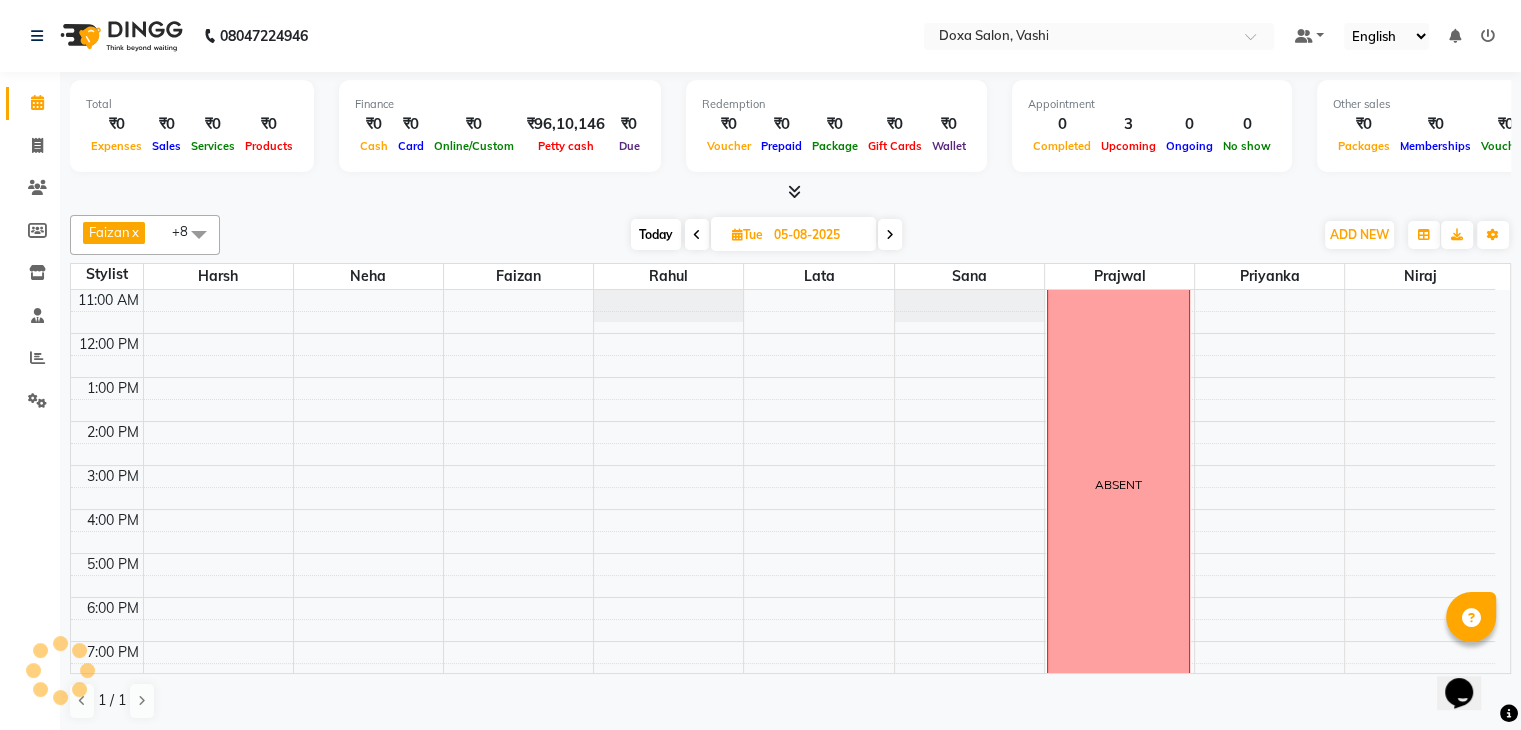 click on "Today" at bounding box center (656, 234) 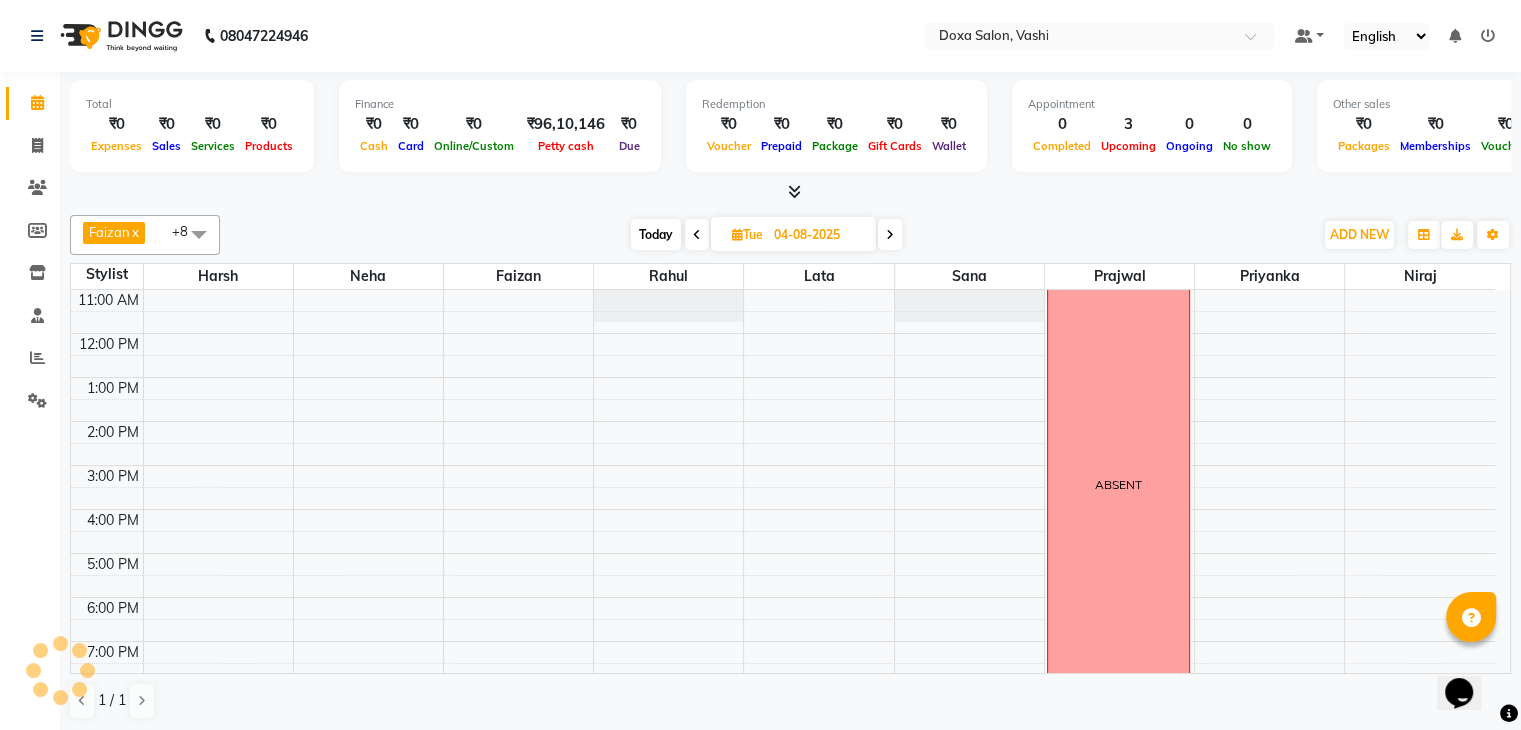 scroll, scrollTop: 88, scrollLeft: 0, axis: vertical 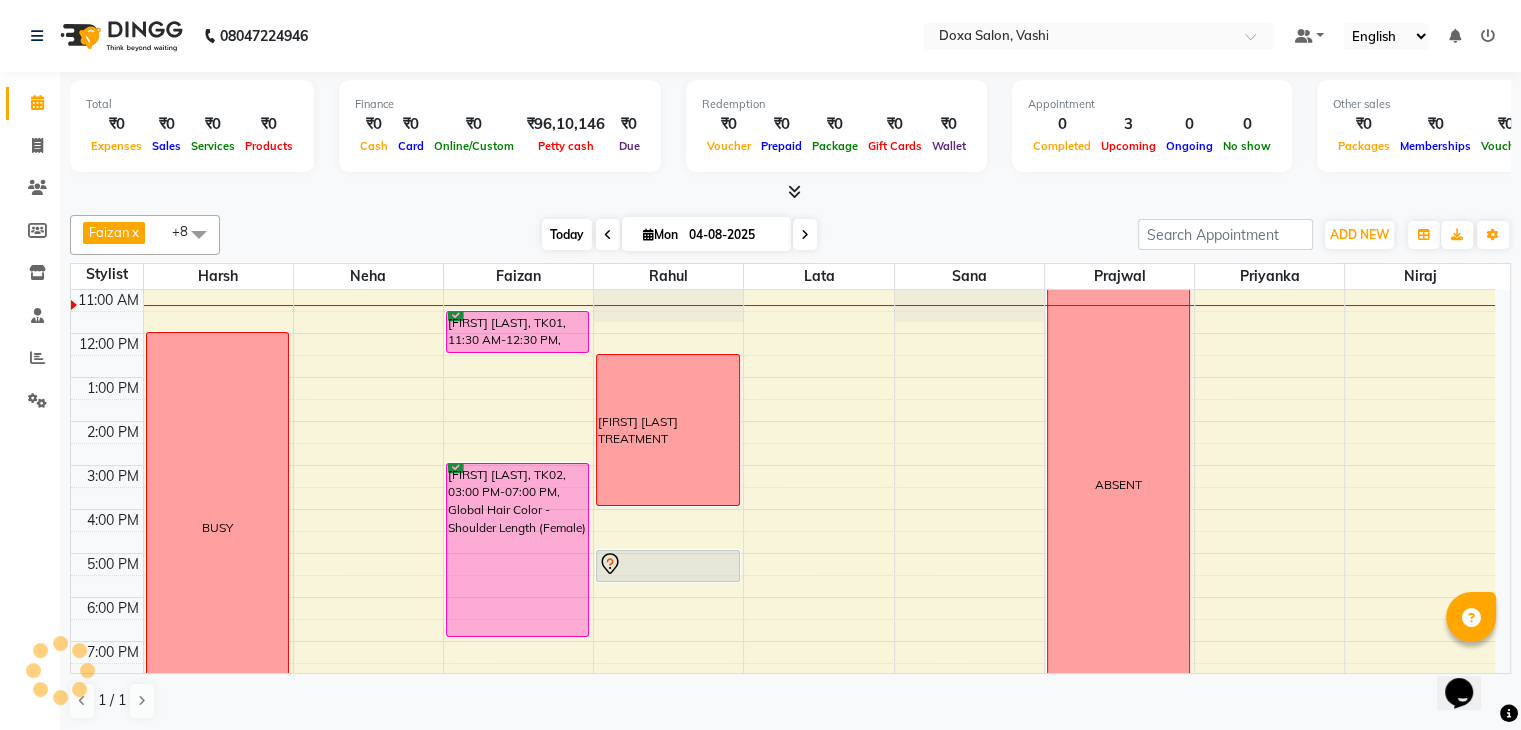 click on "Today" at bounding box center (567, 234) 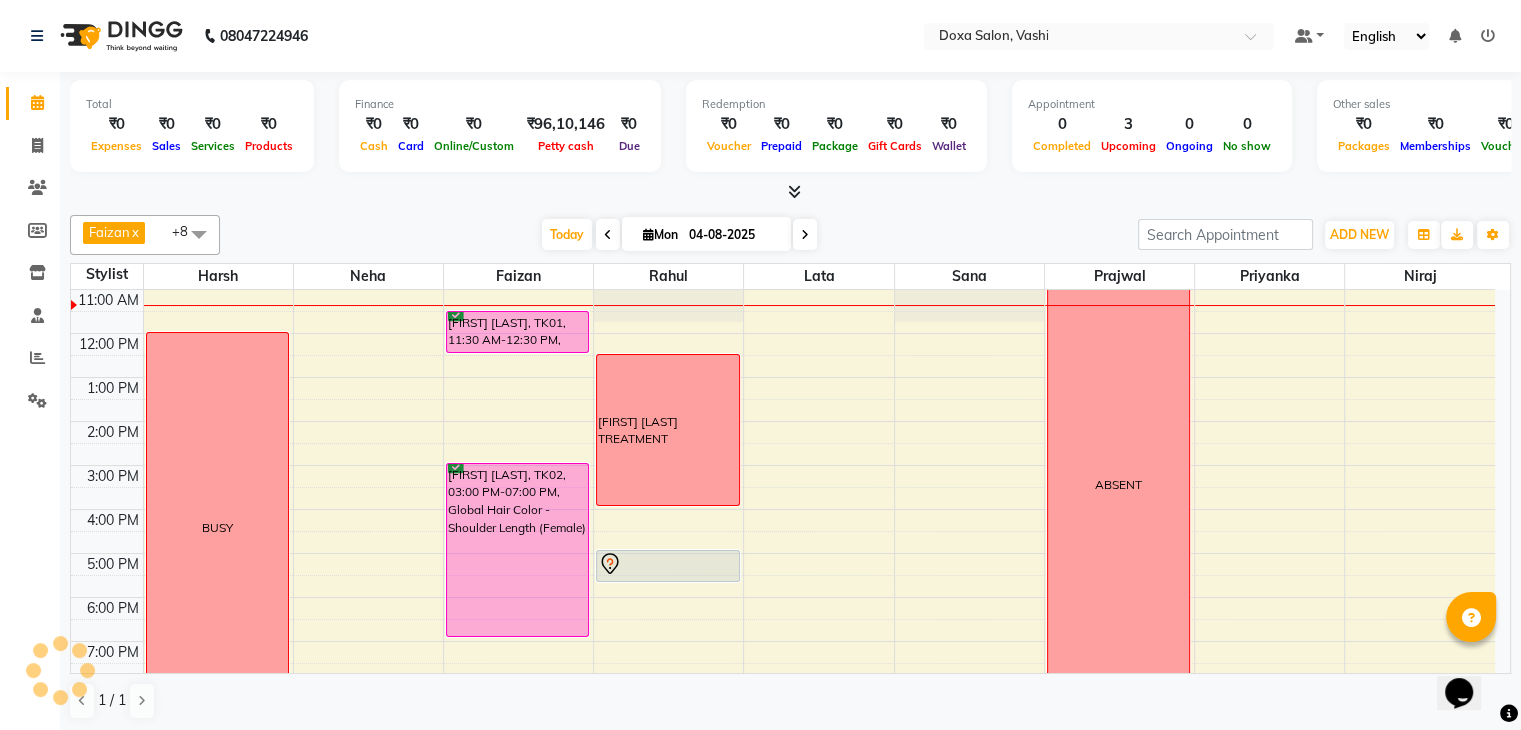 click at bounding box center [608, 235] 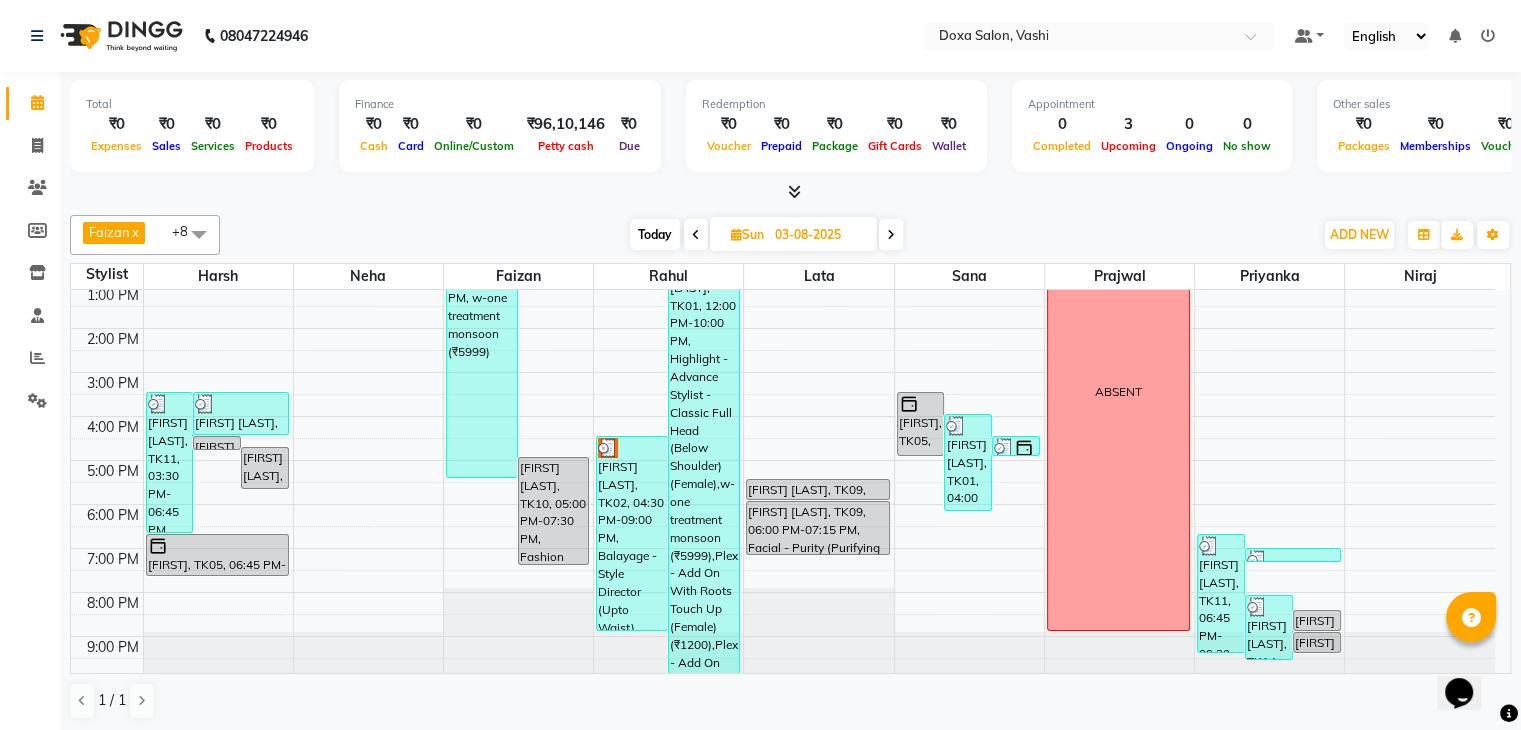 scroll, scrollTop: 182, scrollLeft: 0, axis: vertical 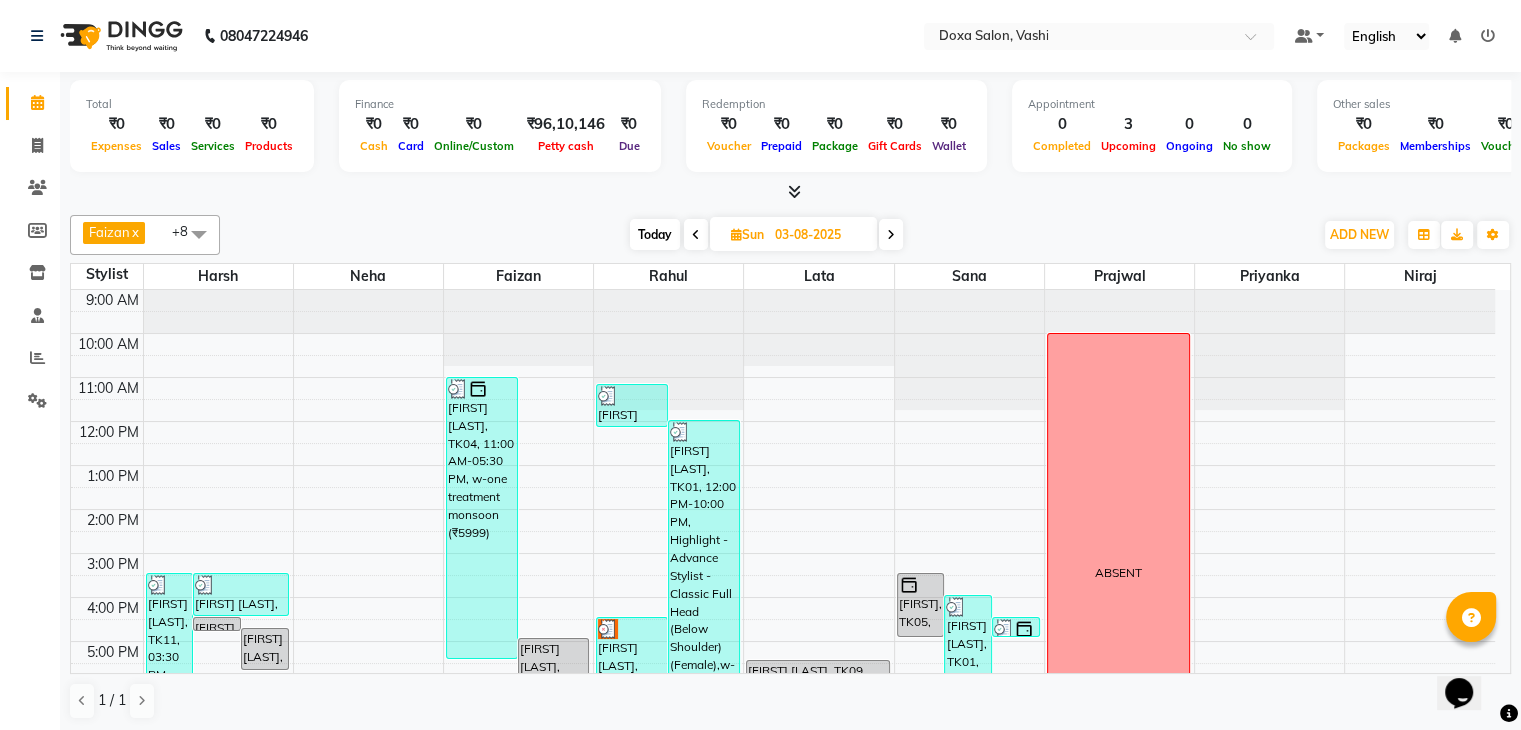 click on "Today" at bounding box center (655, 234) 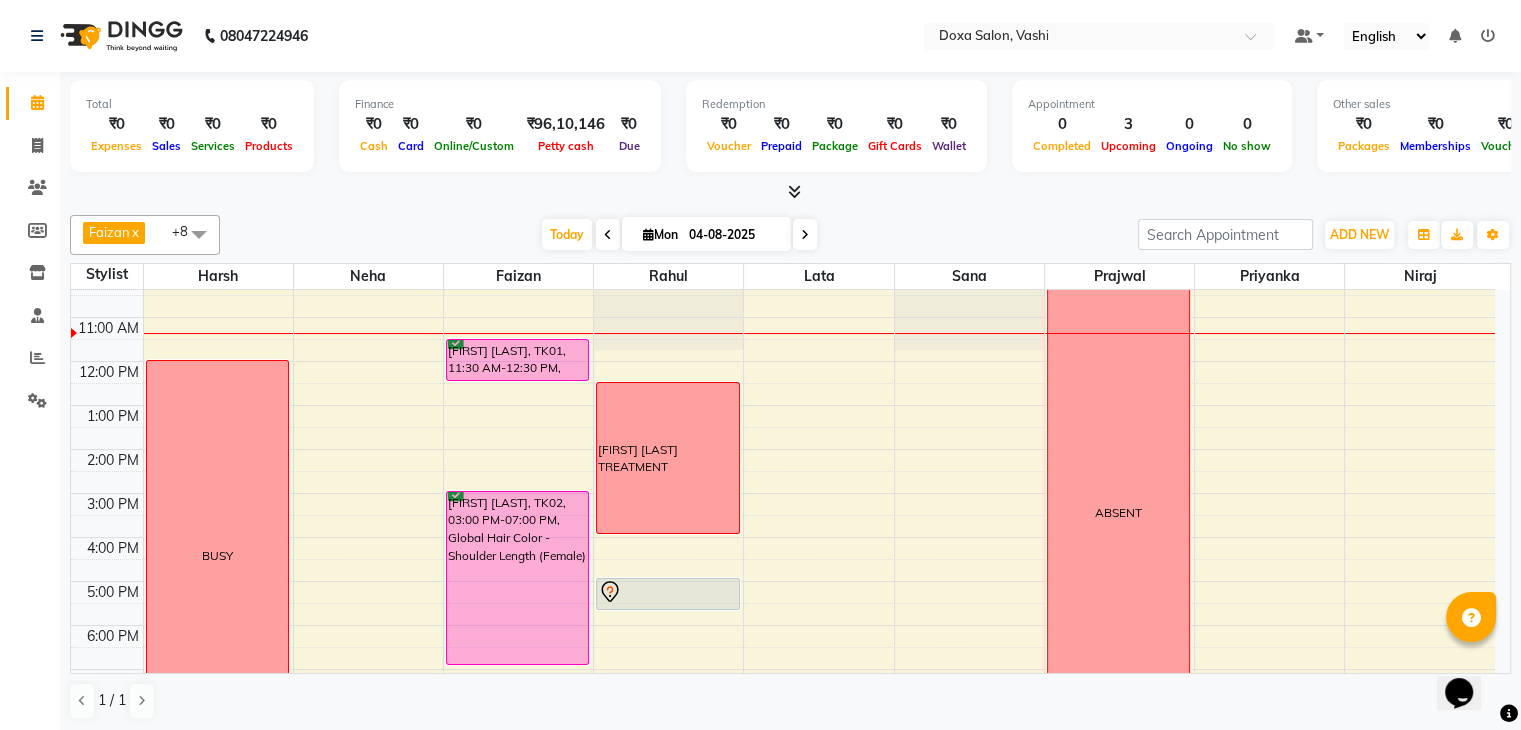 scroll, scrollTop: 182, scrollLeft: 0, axis: vertical 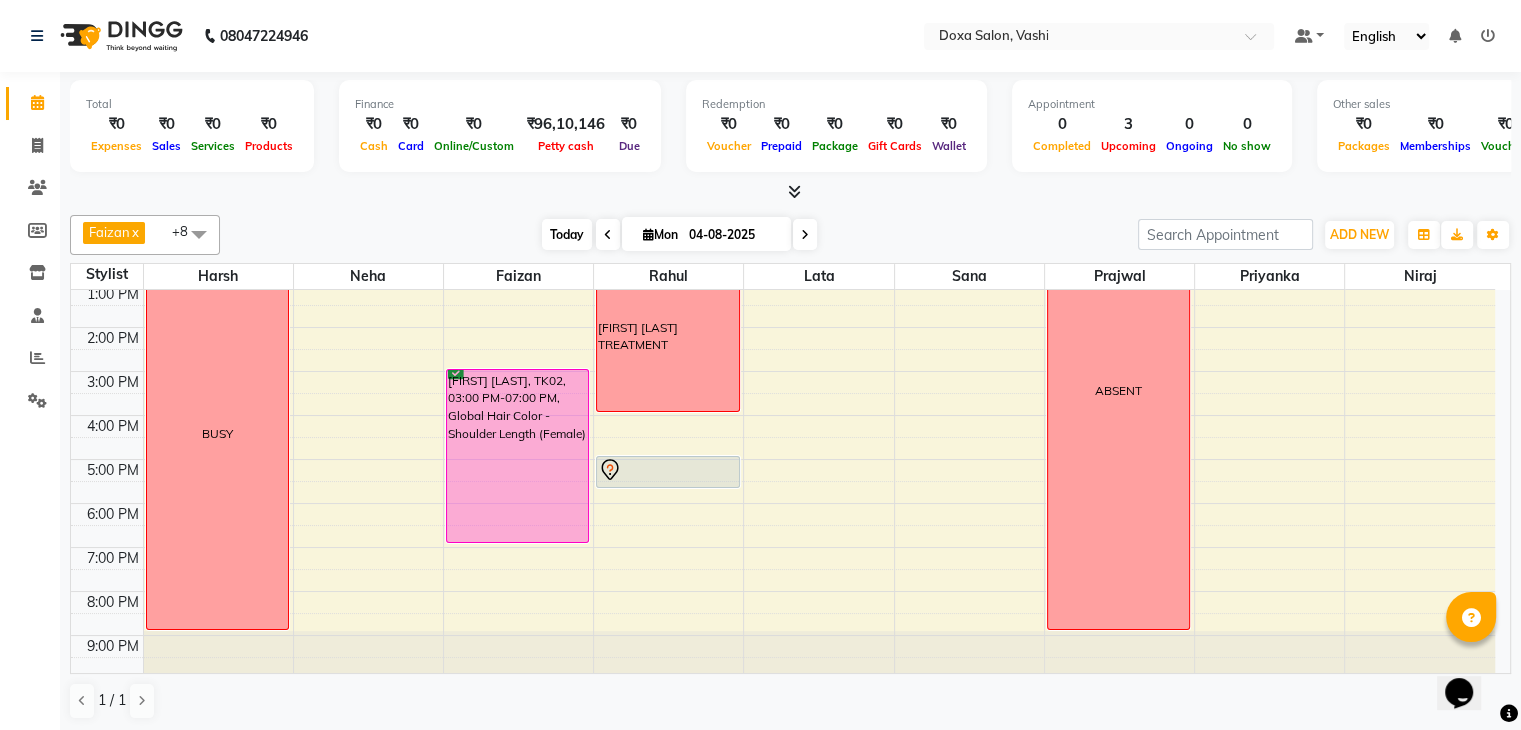 click on "Today" at bounding box center [567, 234] 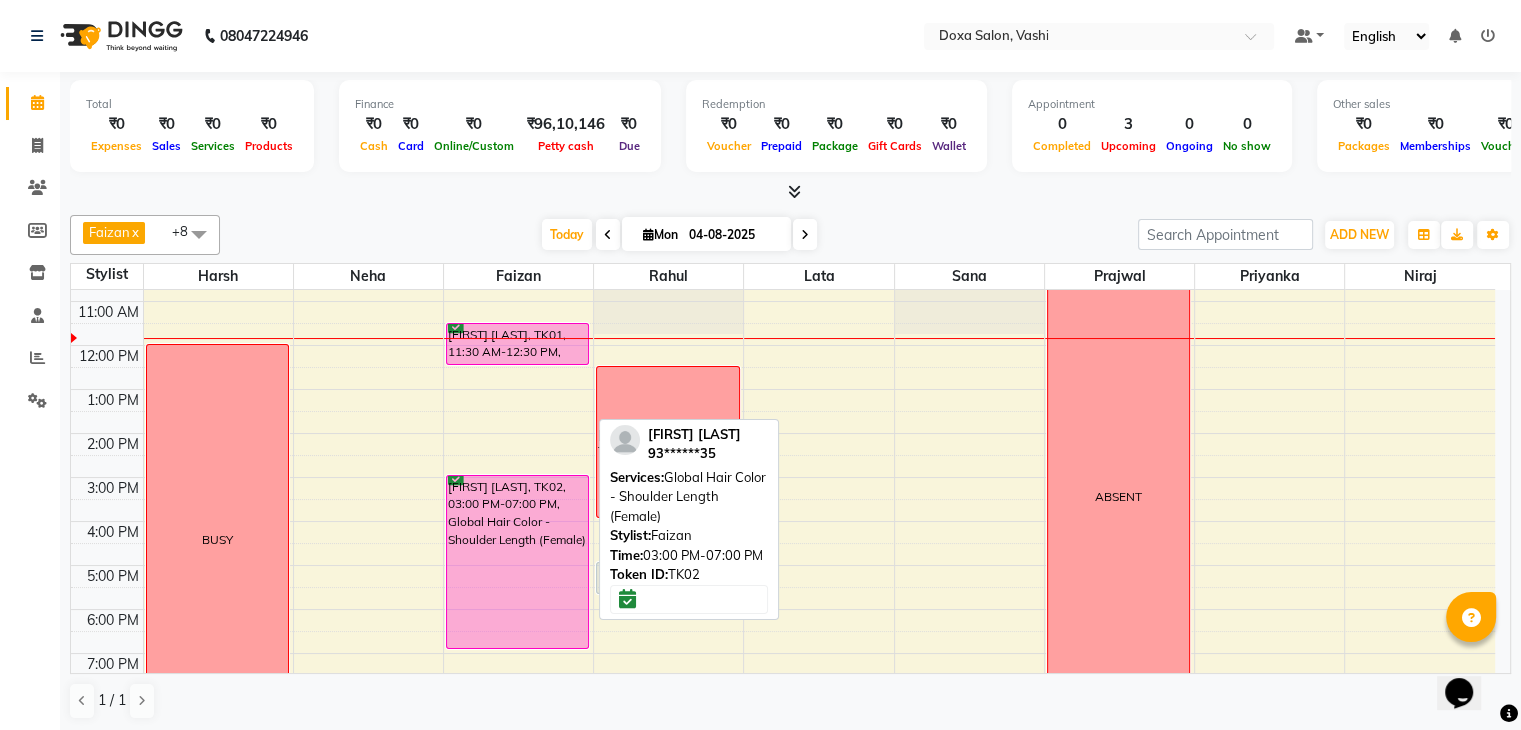 scroll, scrollTop: 0, scrollLeft: 0, axis: both 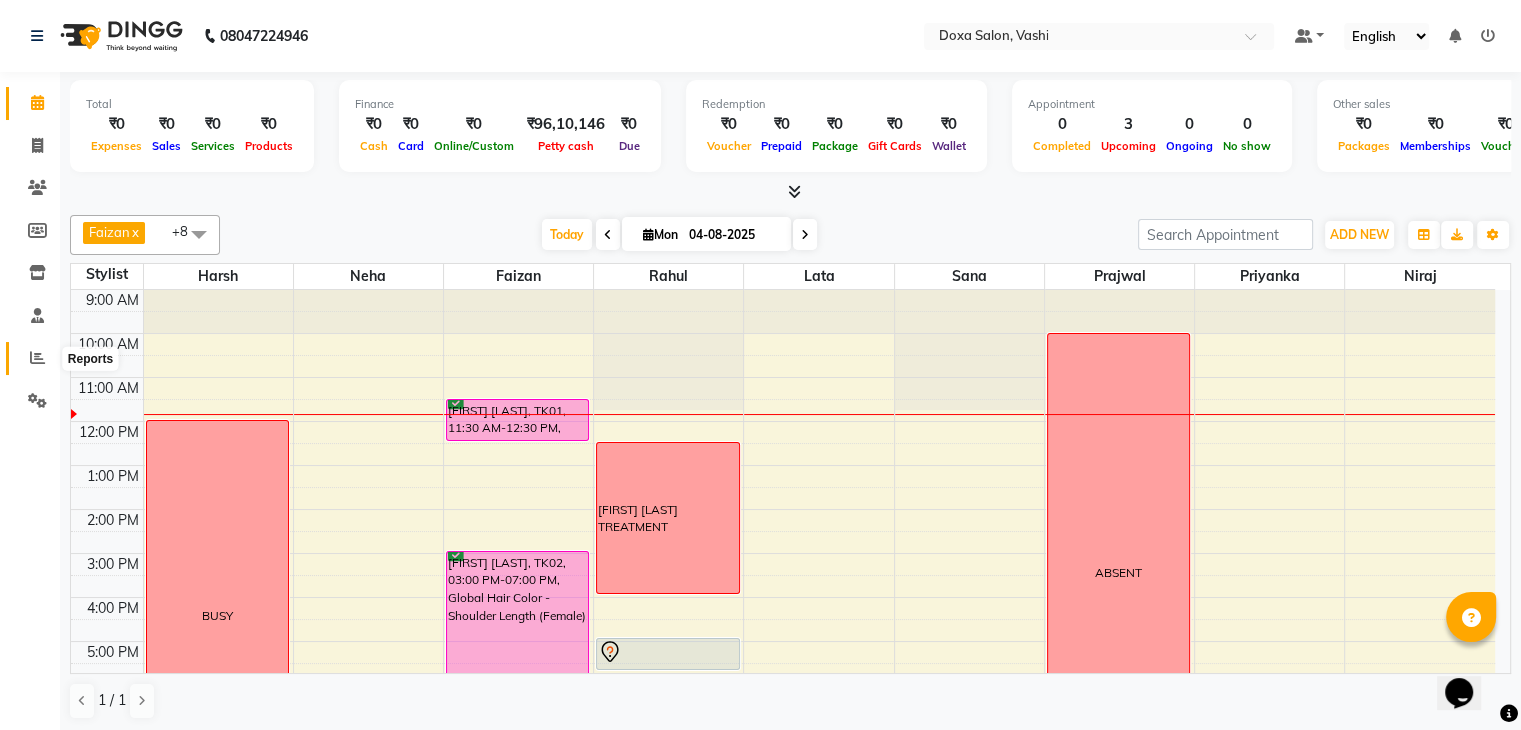 click 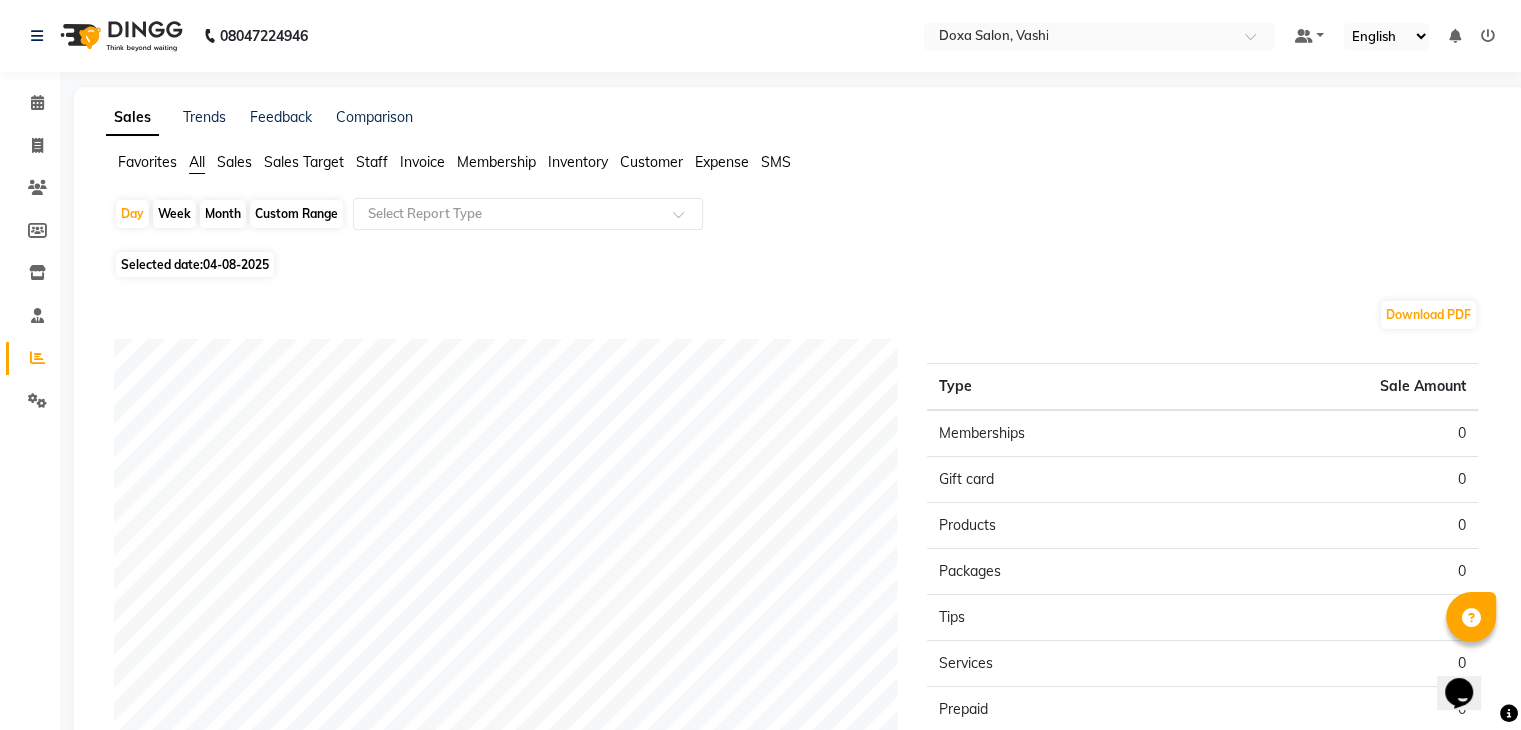 click on "Sales" 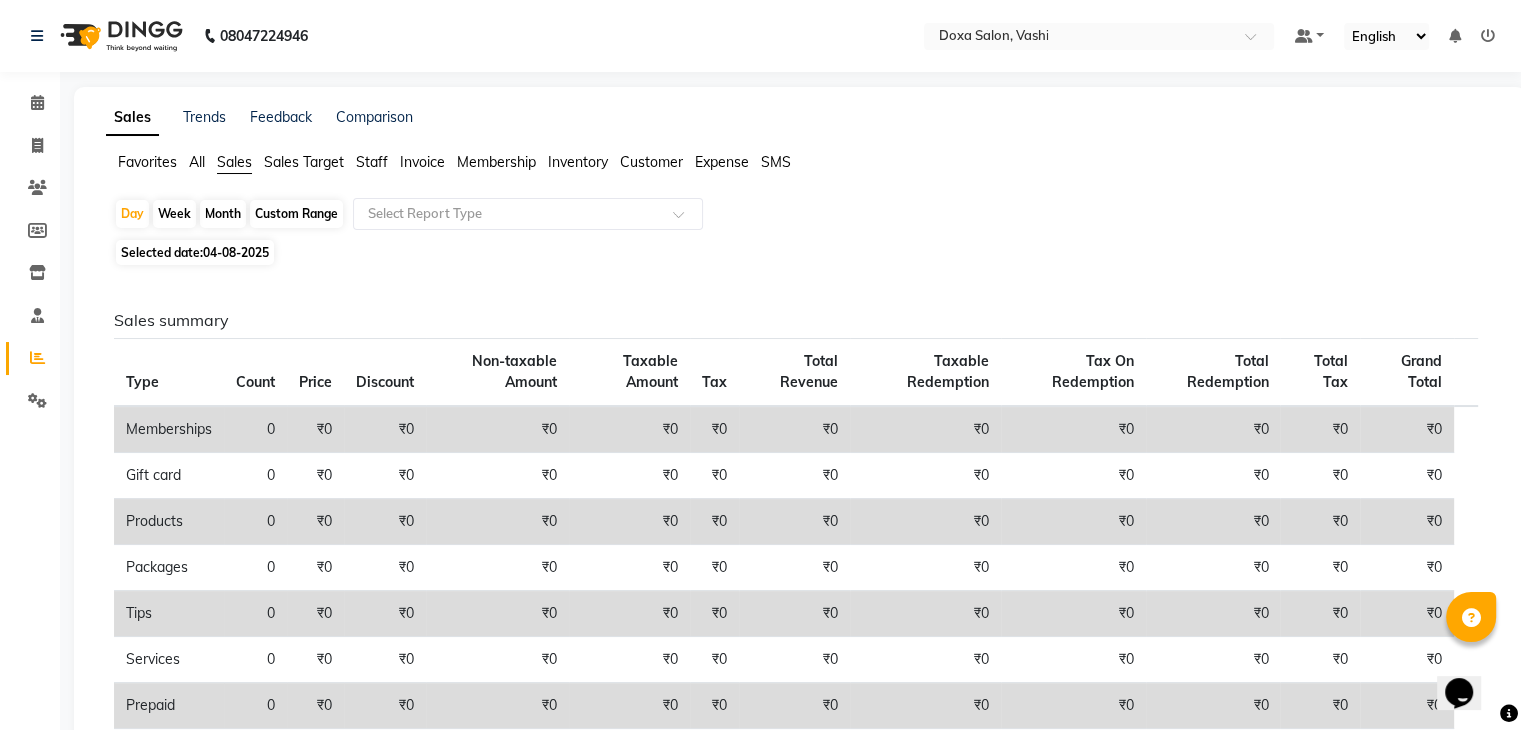 click on "04-08-2025" 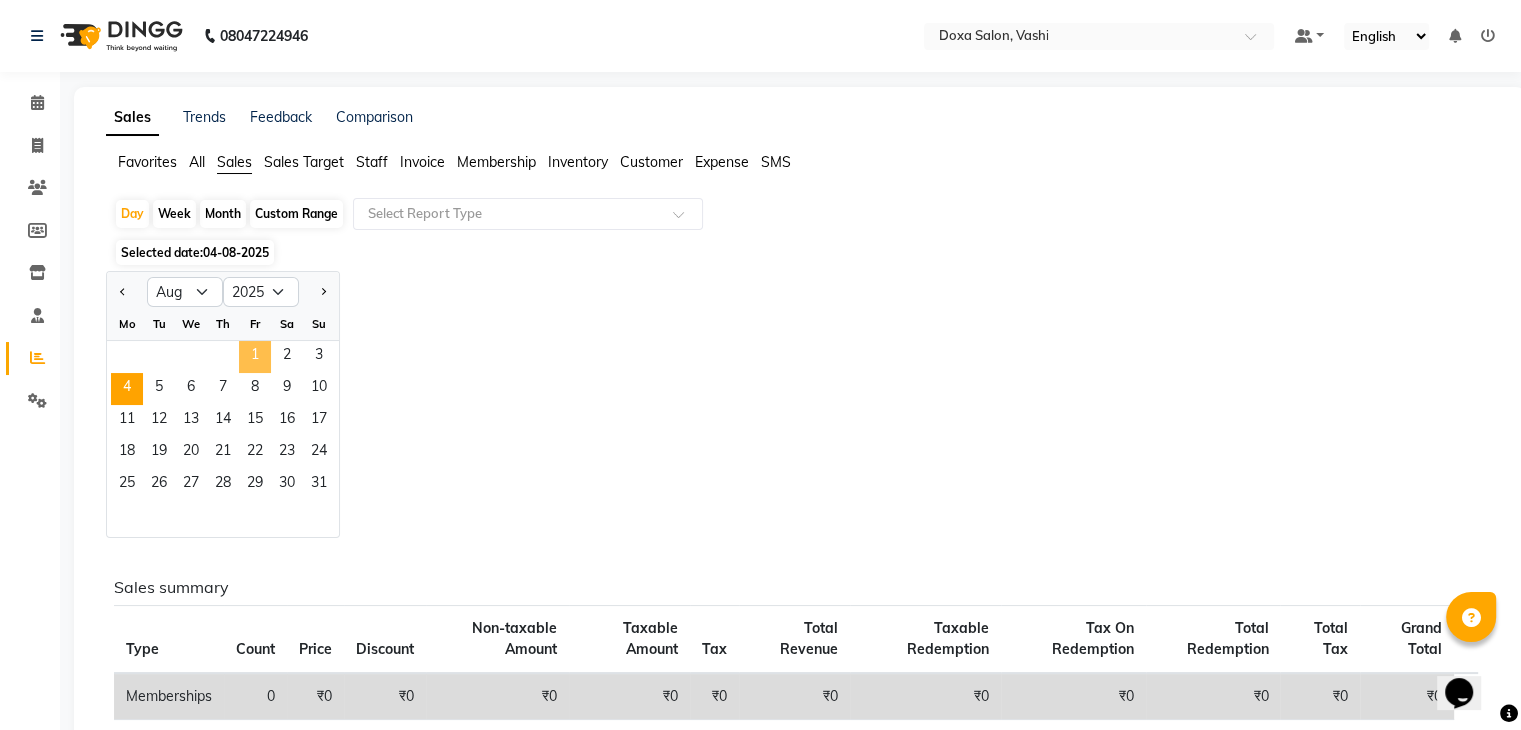 click on "1" 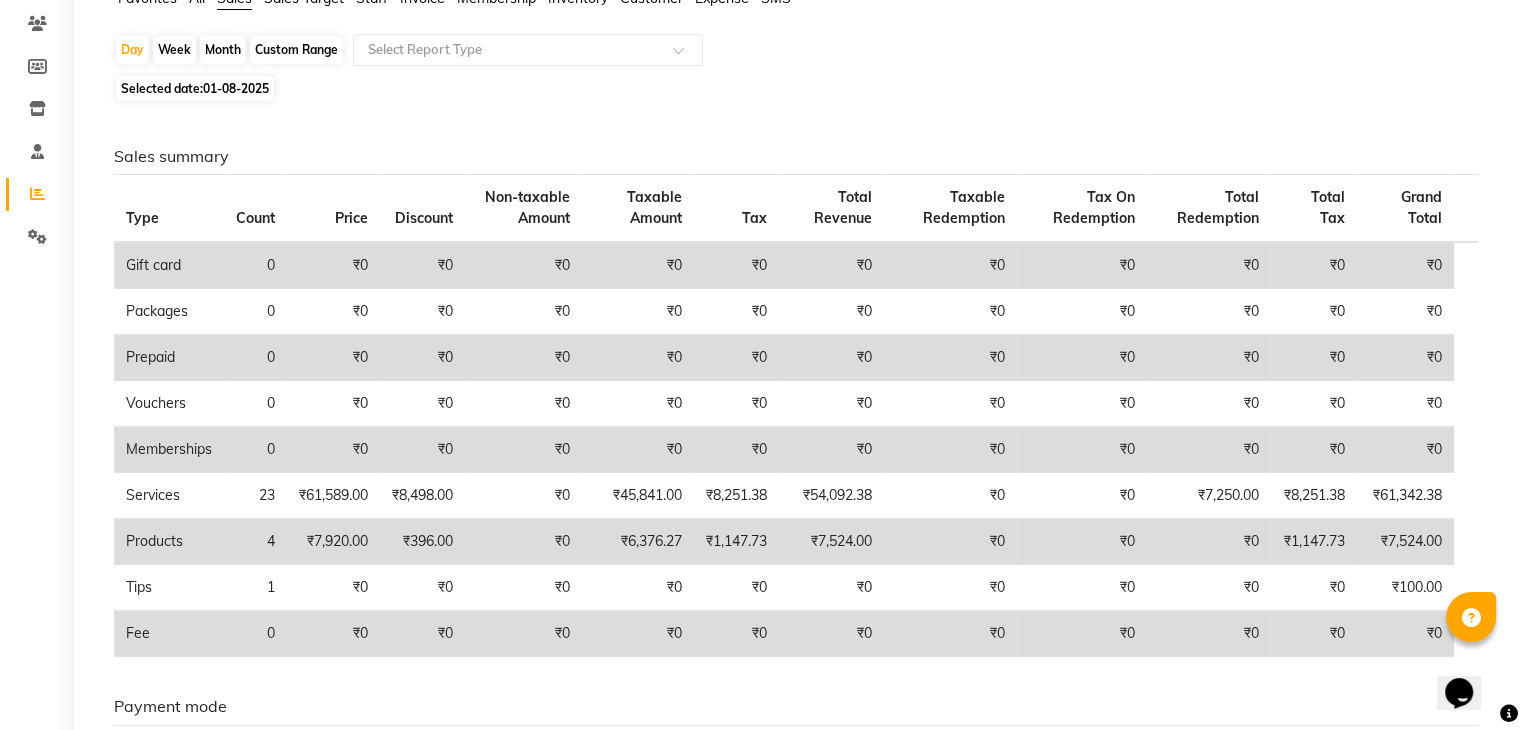 scroll, scrollTop: 0, scrollLeft: 0, axis: both 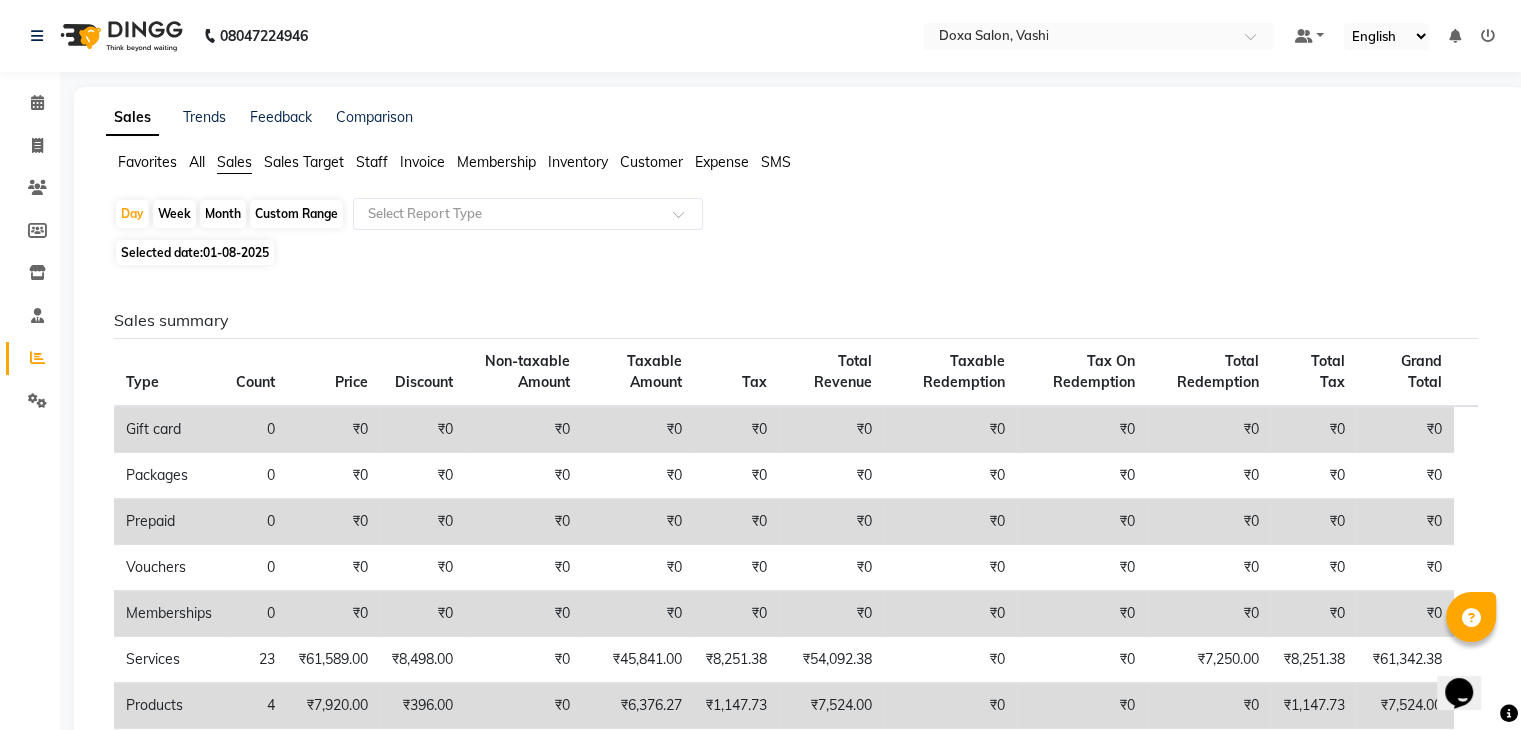 click on "Selected date:  01-08-2025" 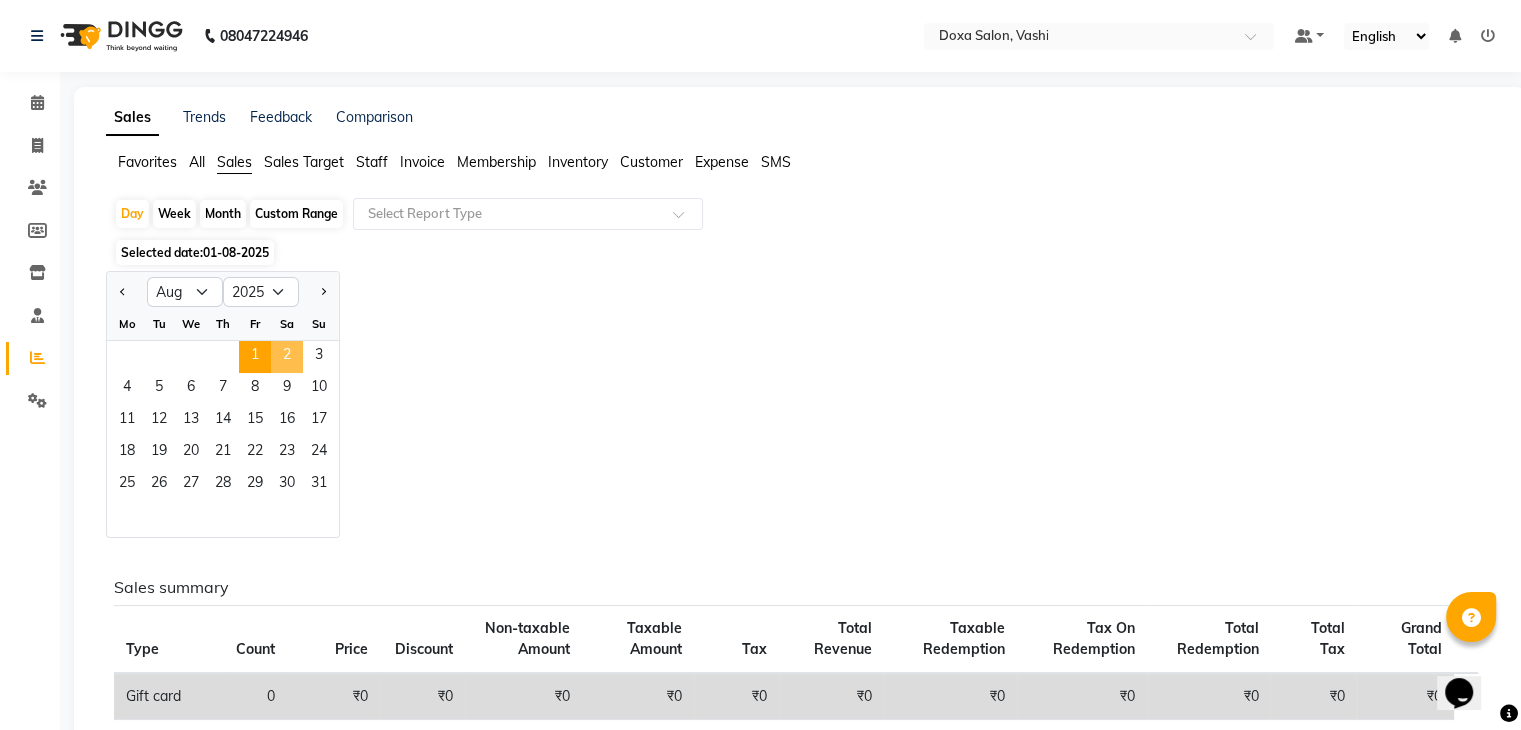 click on "2" 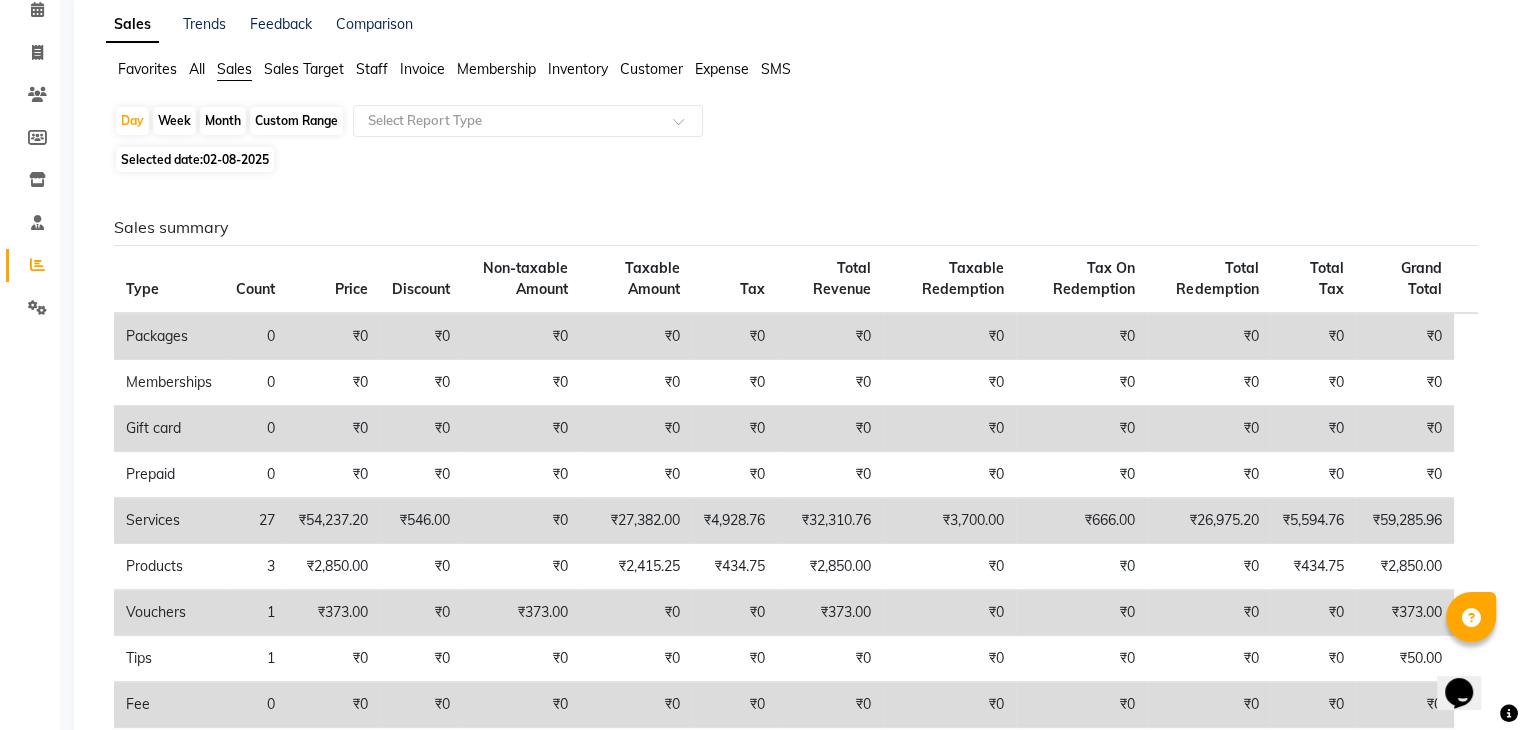 scroll, scrollTop: 0, scrollLeft: 0, axis: both 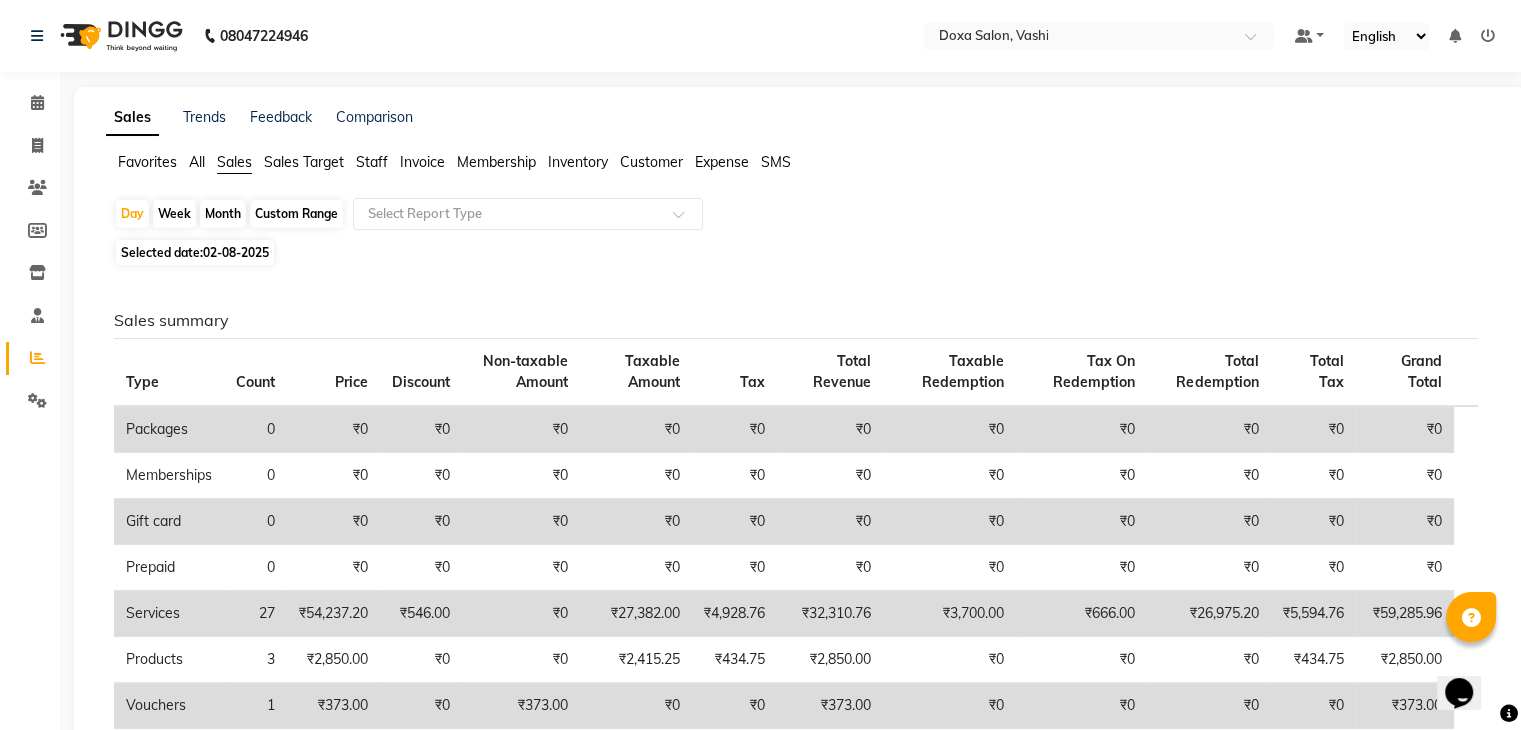 click on "Selected date:  02-08-2025" 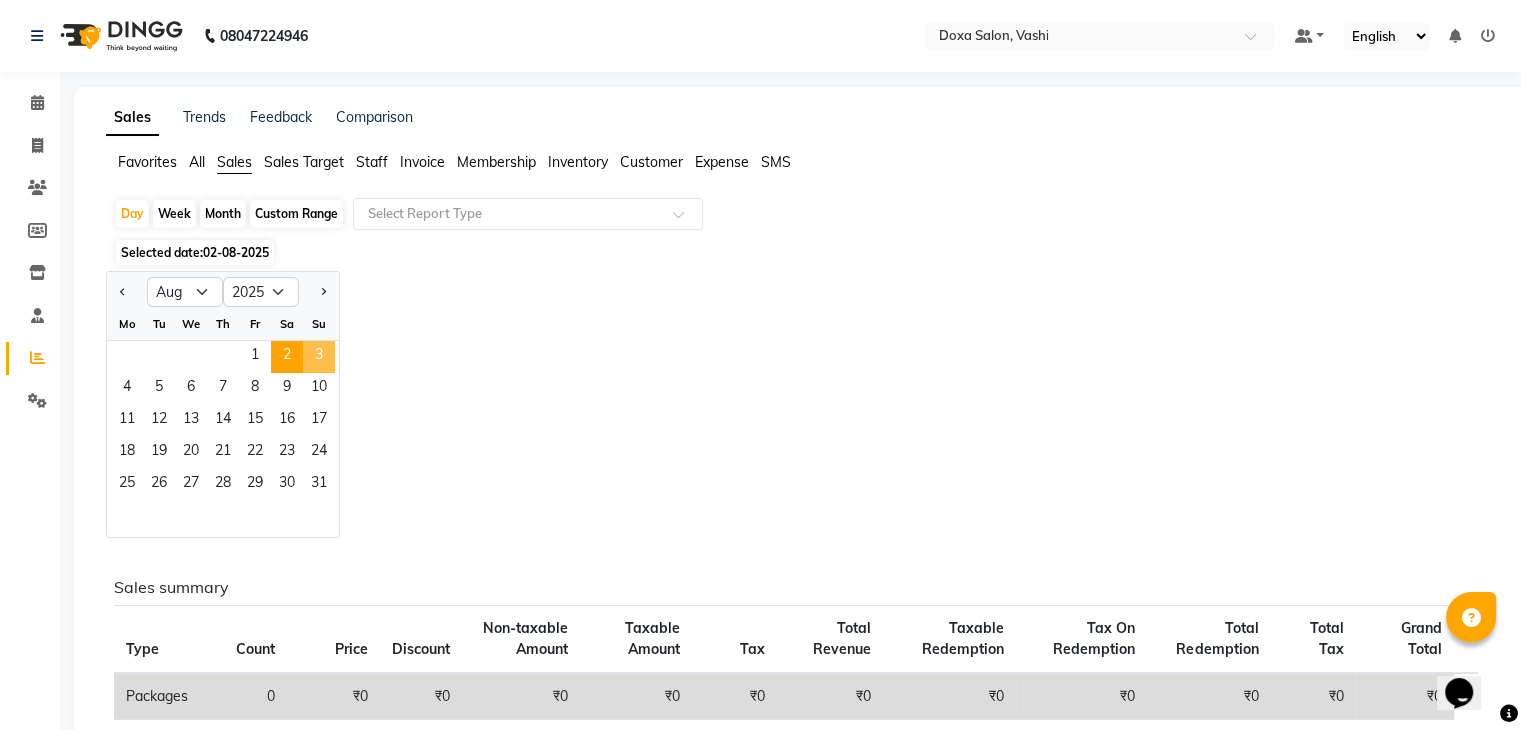 click on "3" 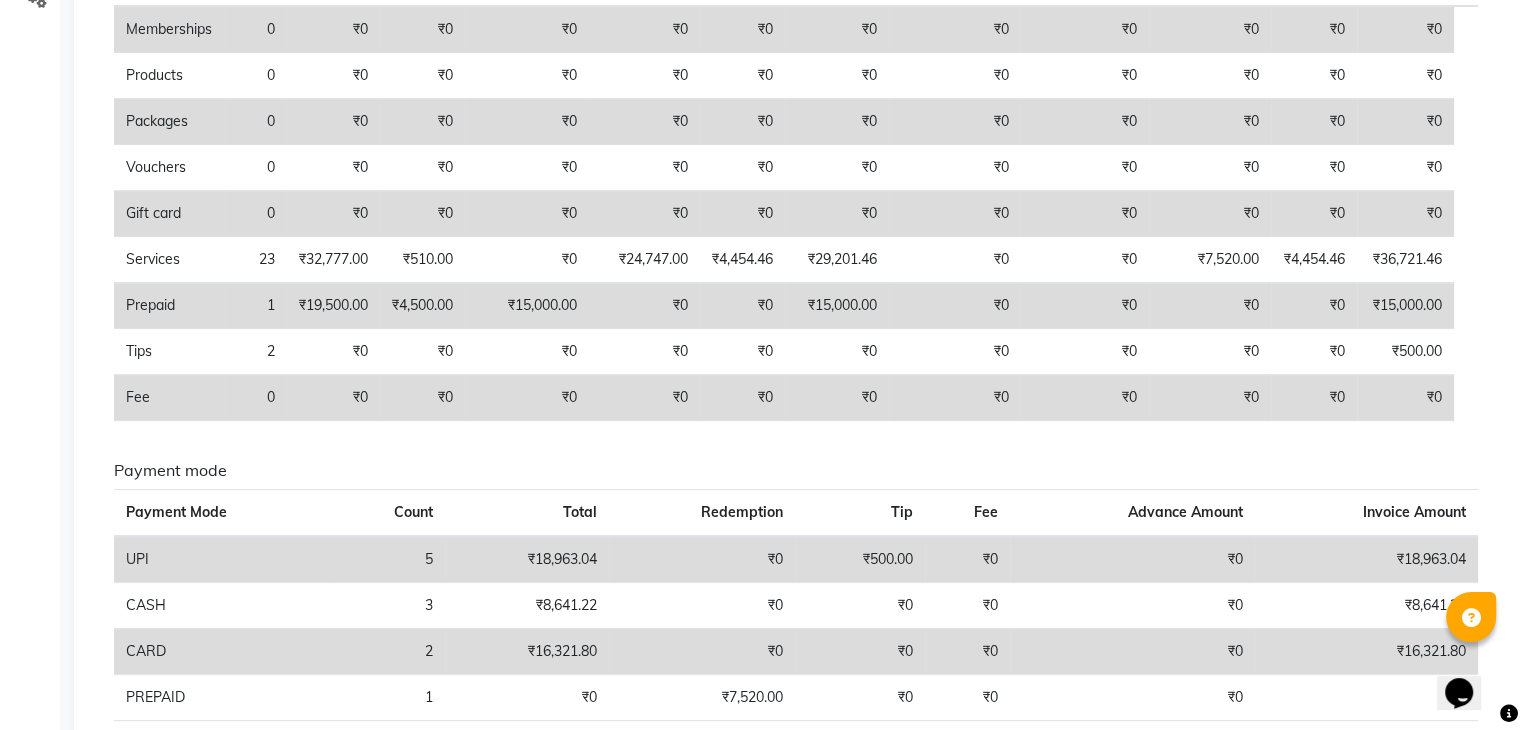 scroll, scrollTop: 200, scrollLeft: 0, axis: vertical 